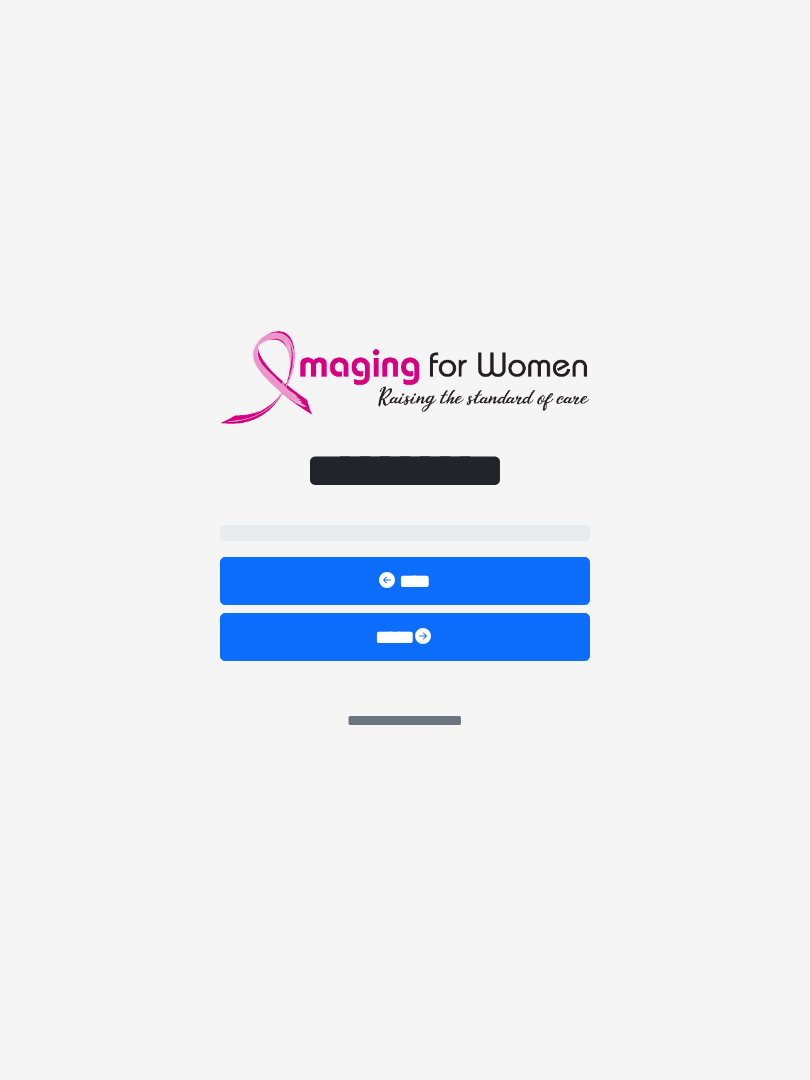 scroll, scrollTop: 0, scrollLeft: 0, axis: both 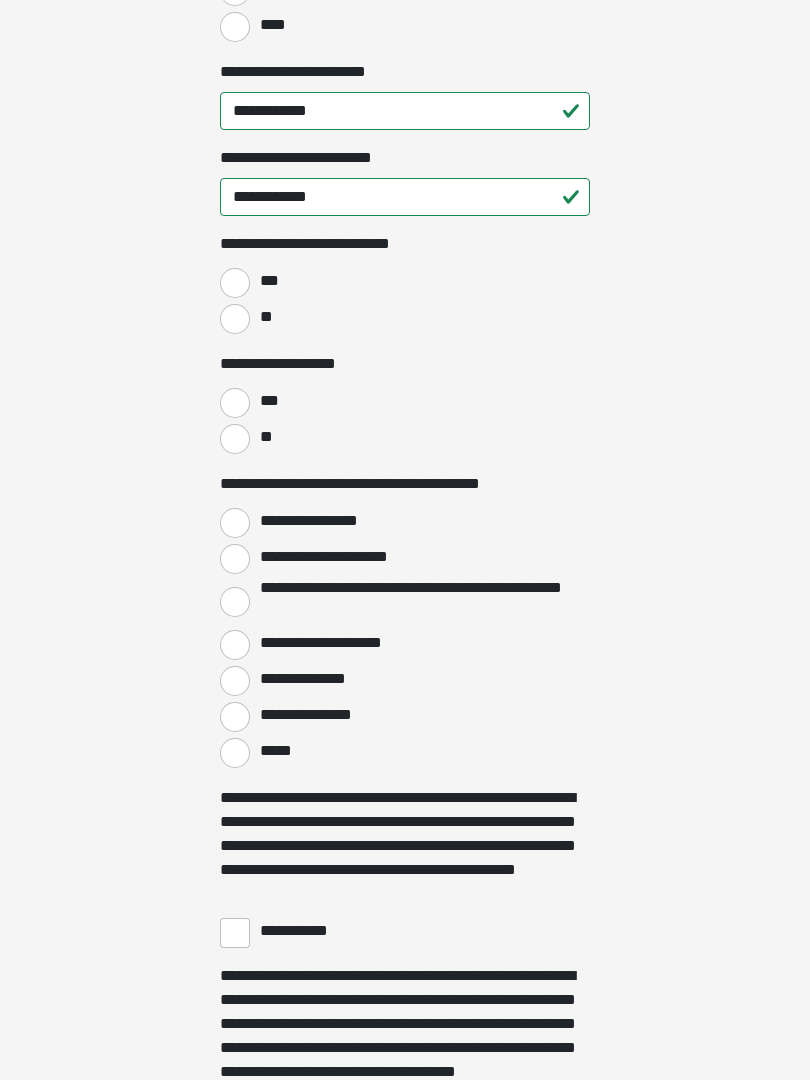 click on "**" at bounding box center (235, 319) 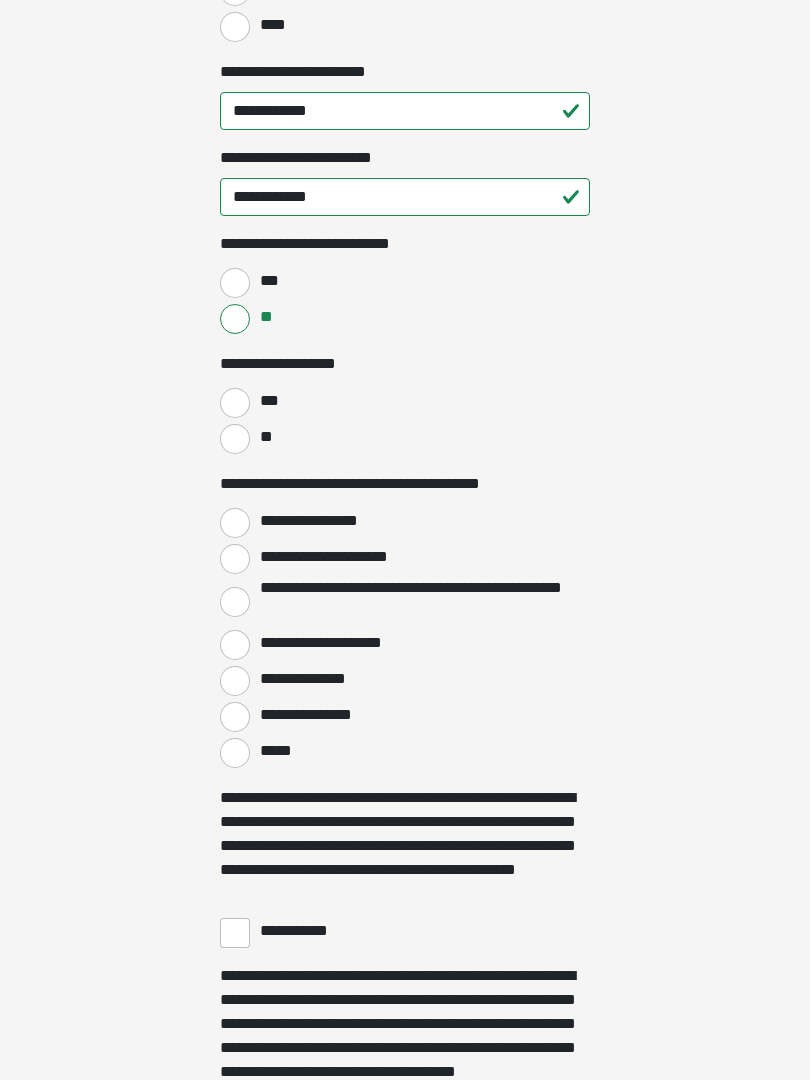 click on "**" at bounding box center (265, 437) 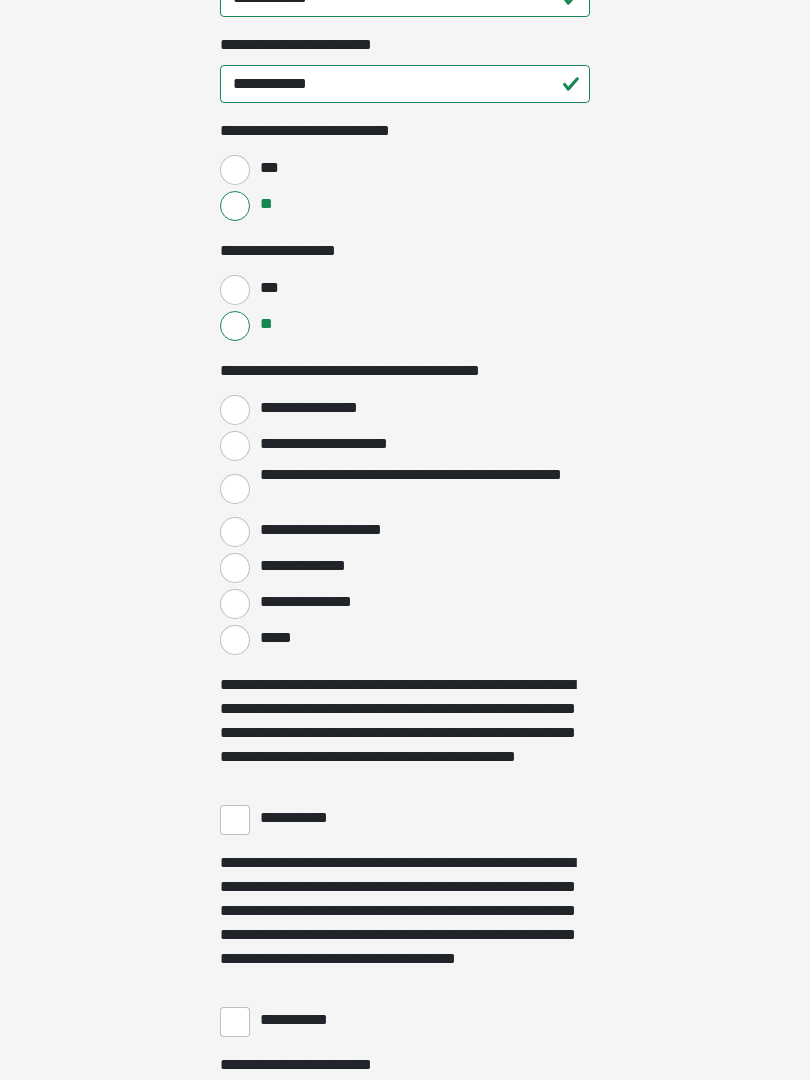 scroll, scrollTop: 3045, scrollLeft: 0, axis: vertical 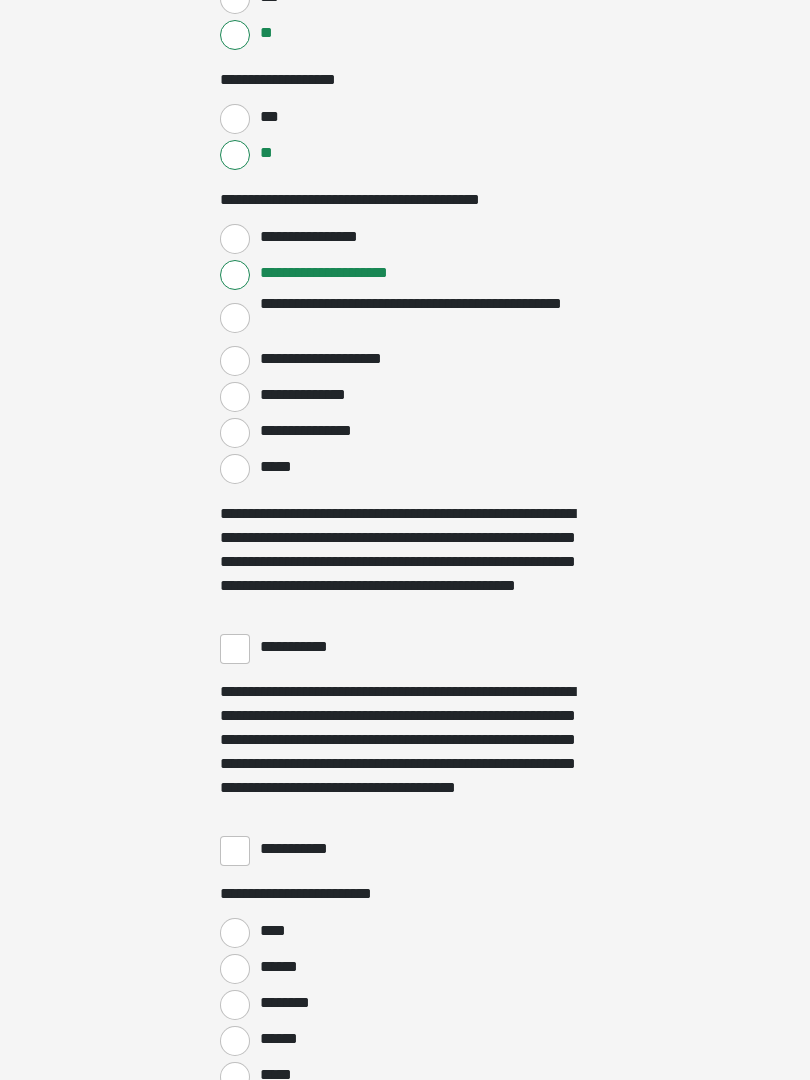 click on "**********" at bounding box center (235, 650) 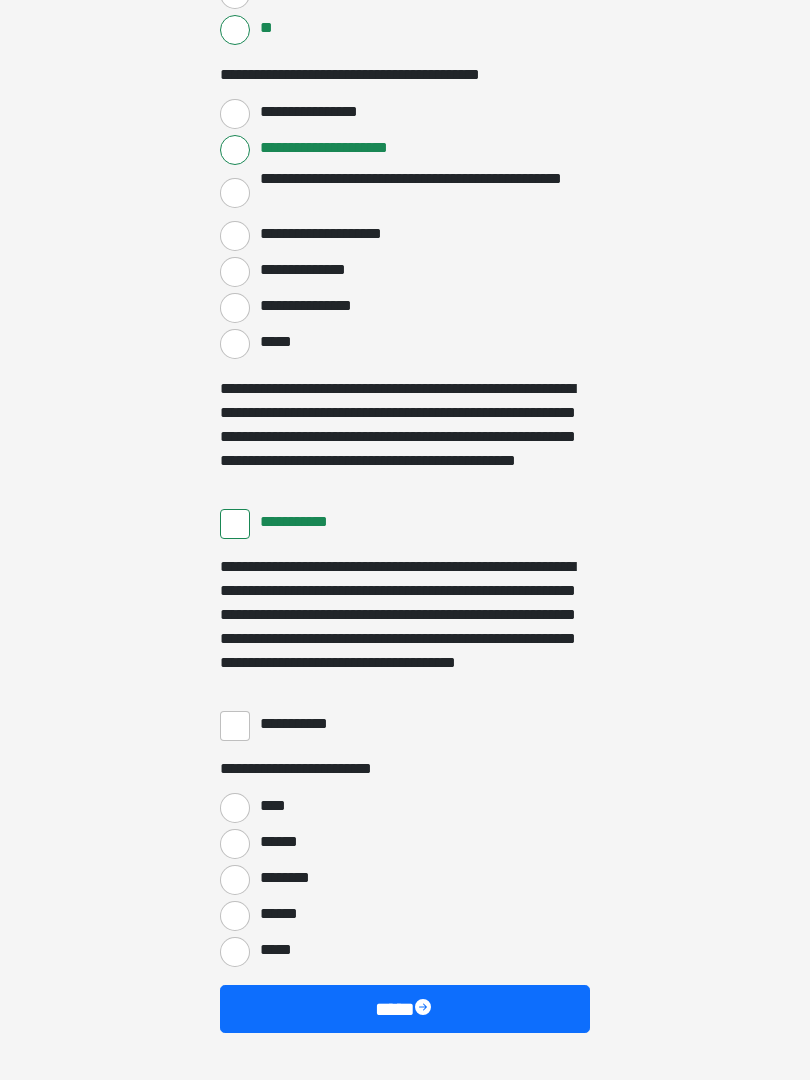 scroll, scrollTop: 3397, scrollLeft: 0, axis: vertical 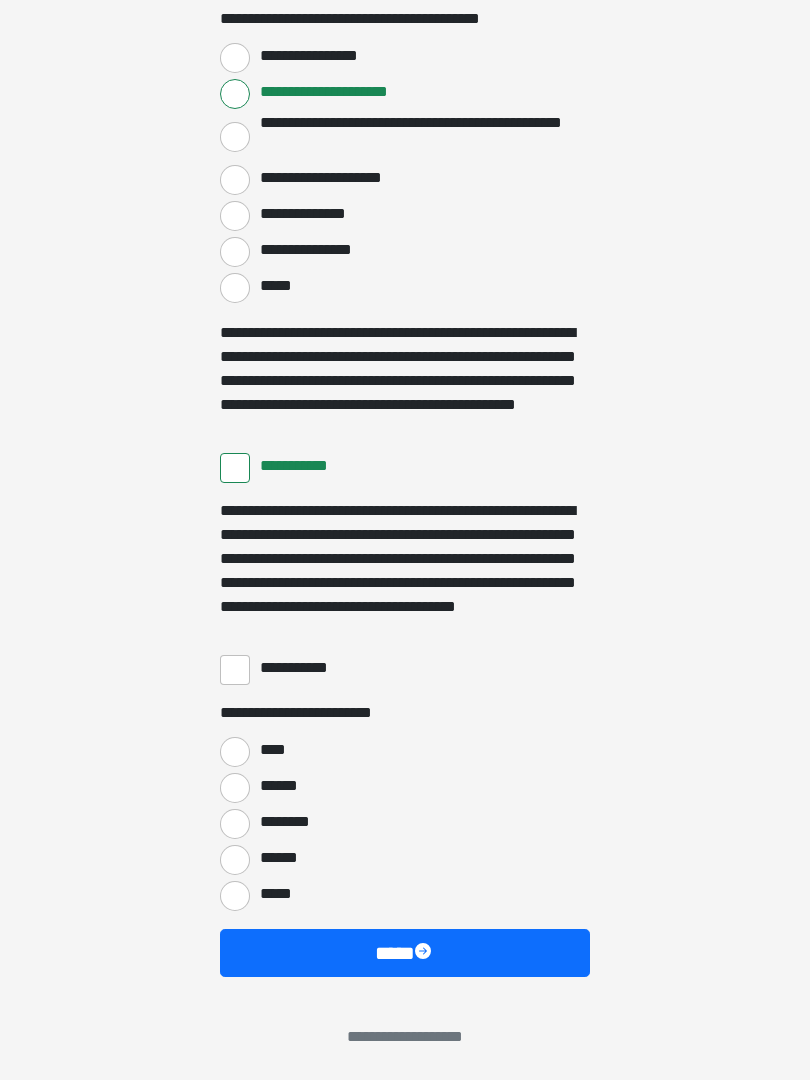 click on "**********" at bounding box center (303, 668) 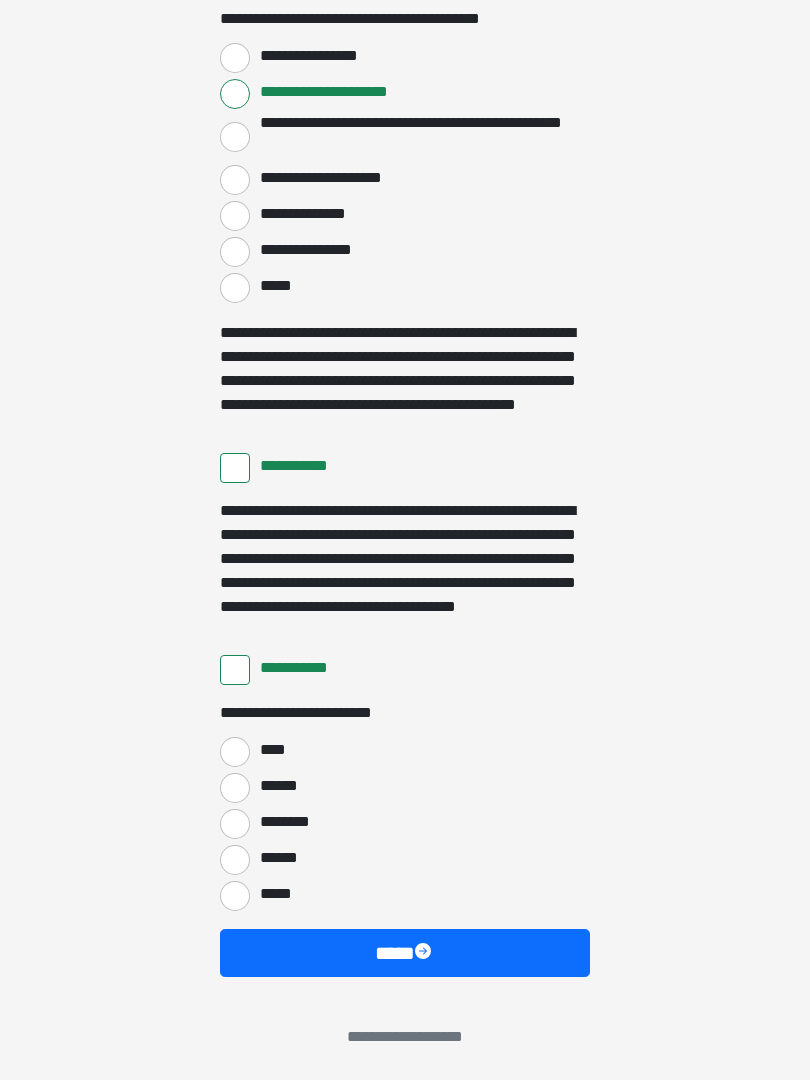 click on "****" at bounding box center [235, 752] 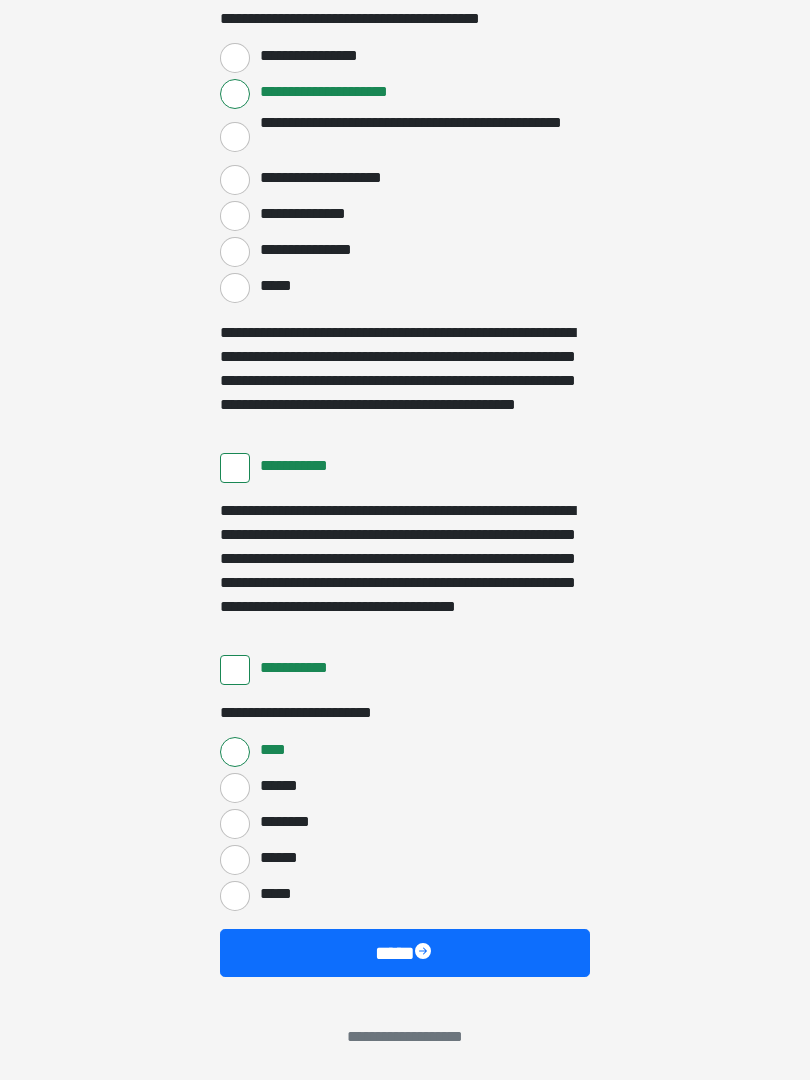 click on "****" at bounding box center (405, 953) 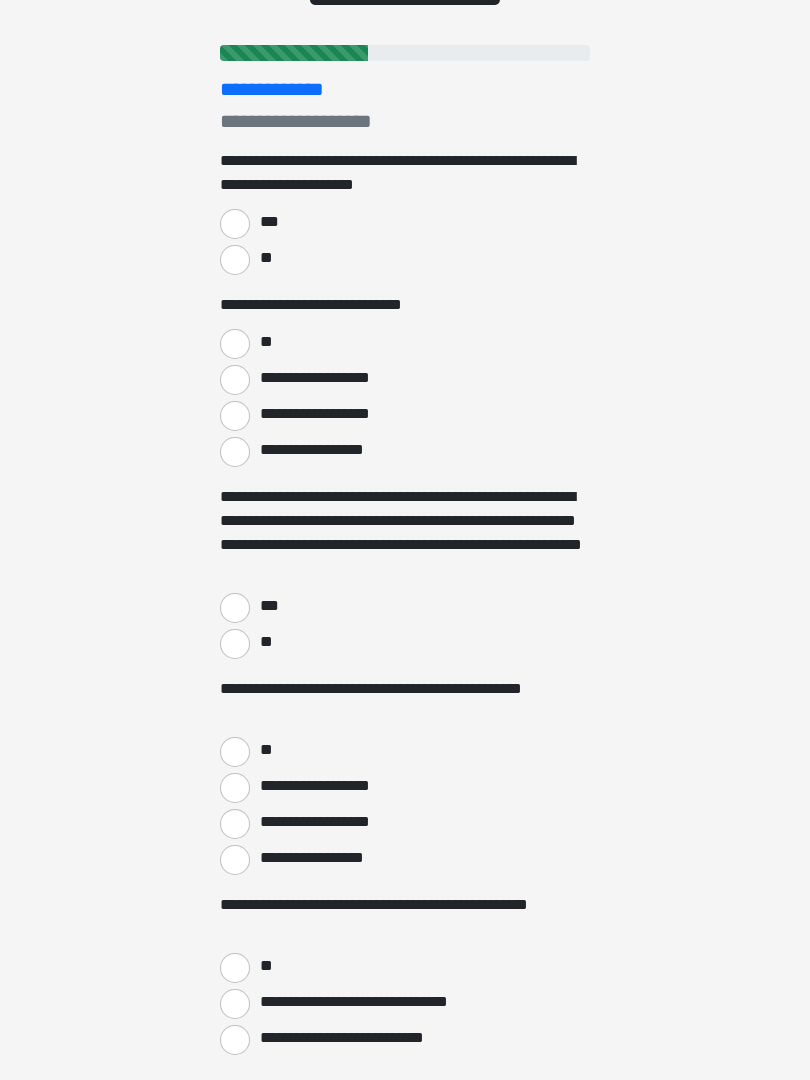 scroll, scrollTop: 0, scrollLeft: 0, axis: both 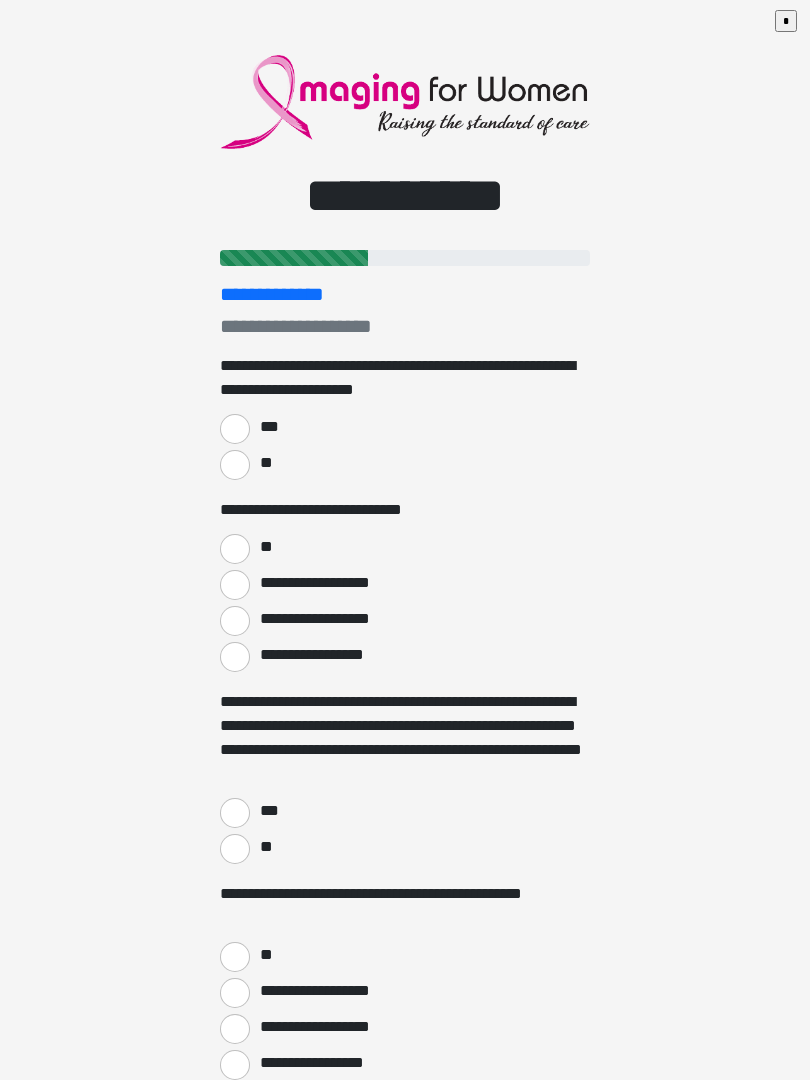 click on "***" at bounding box center (235, 429) 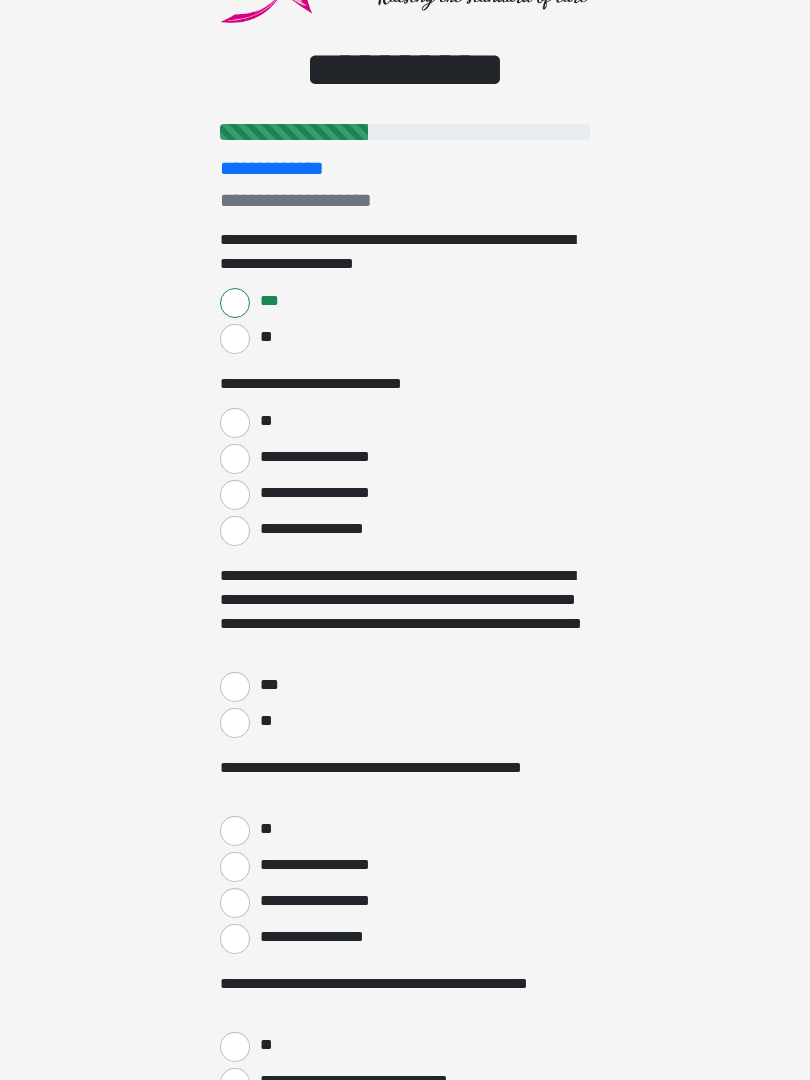 click on "**" at bounding box center (235, 424) 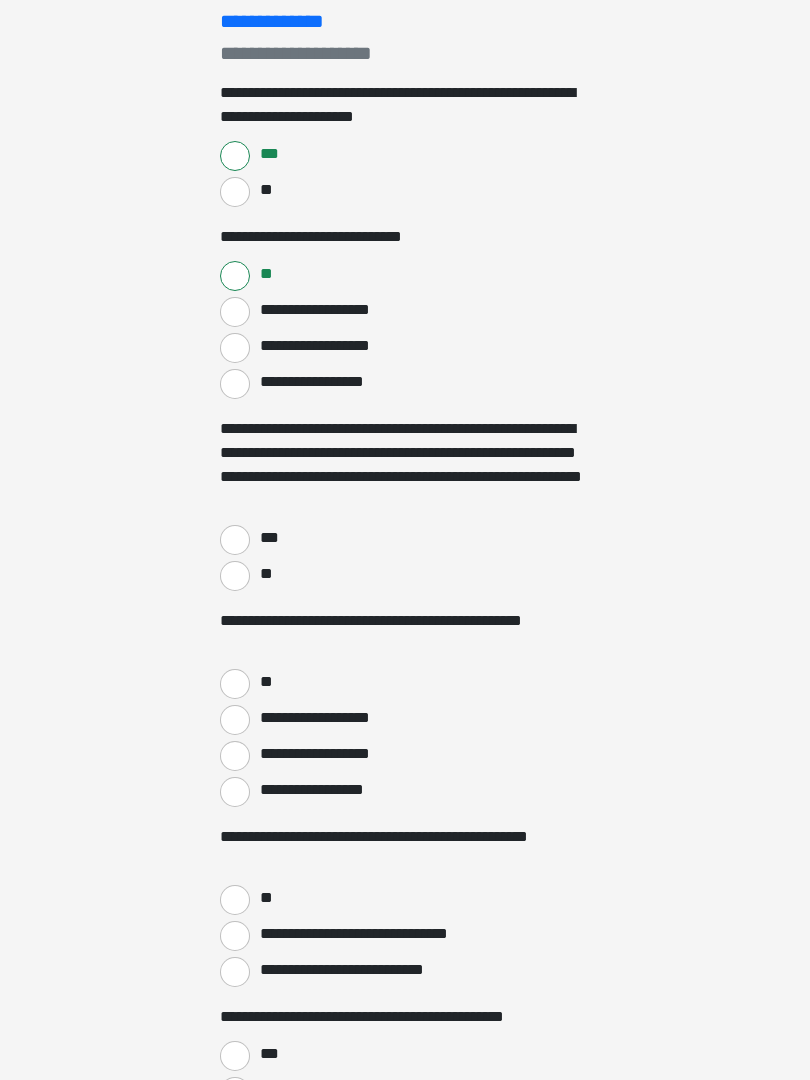 scroll, scrollTop: 274, scrollLeft: 0, axis: vertical 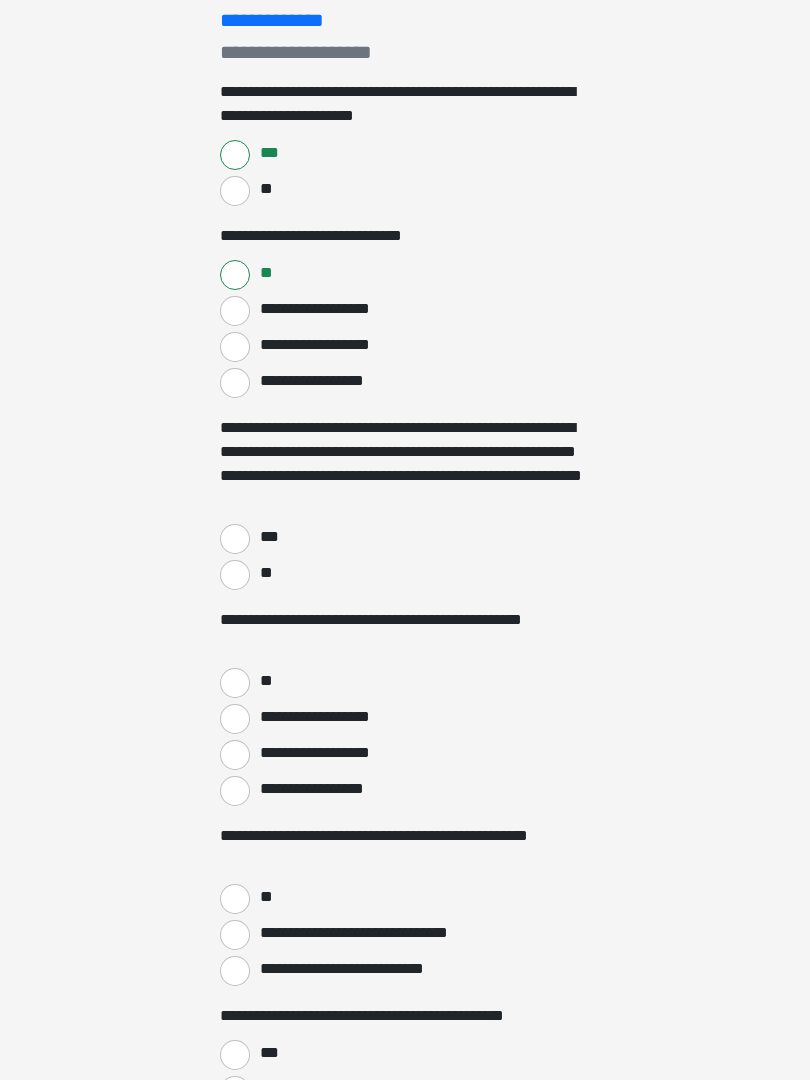 click on "***" at bounding box center (235, 539) 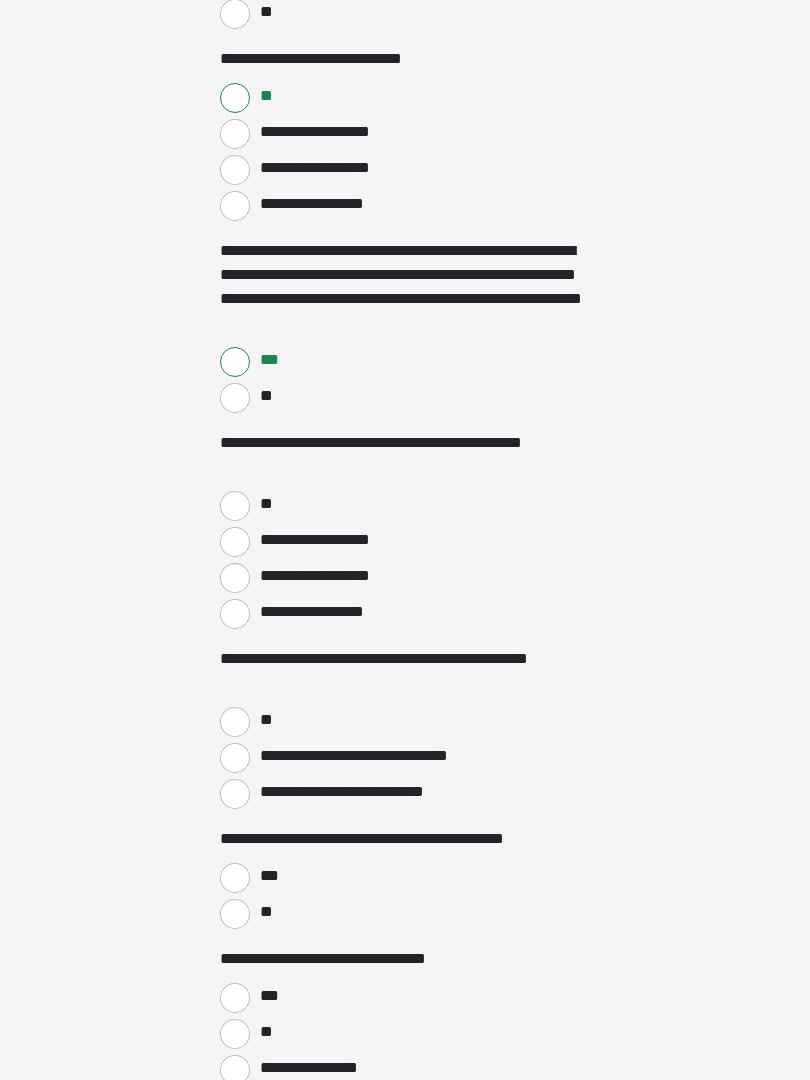 scroll, scrollTop: 453, scrollLeft: 0, axis: vertical 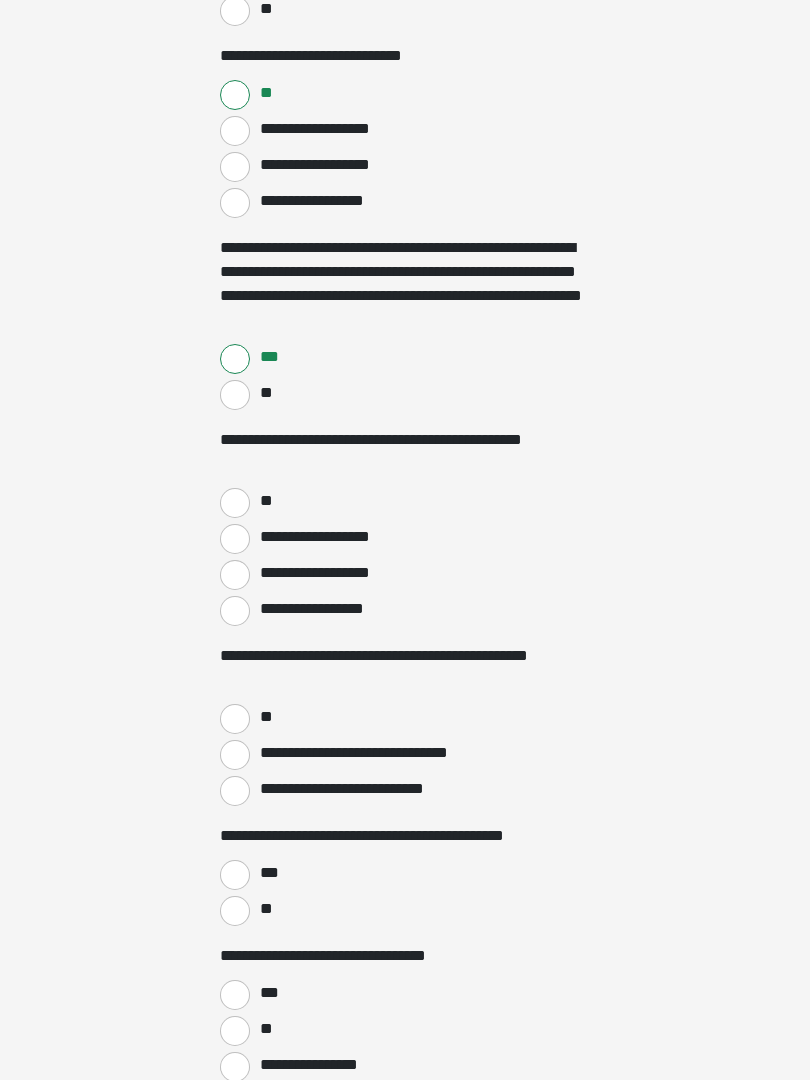 click on "**" at bounding box center [235, 504] 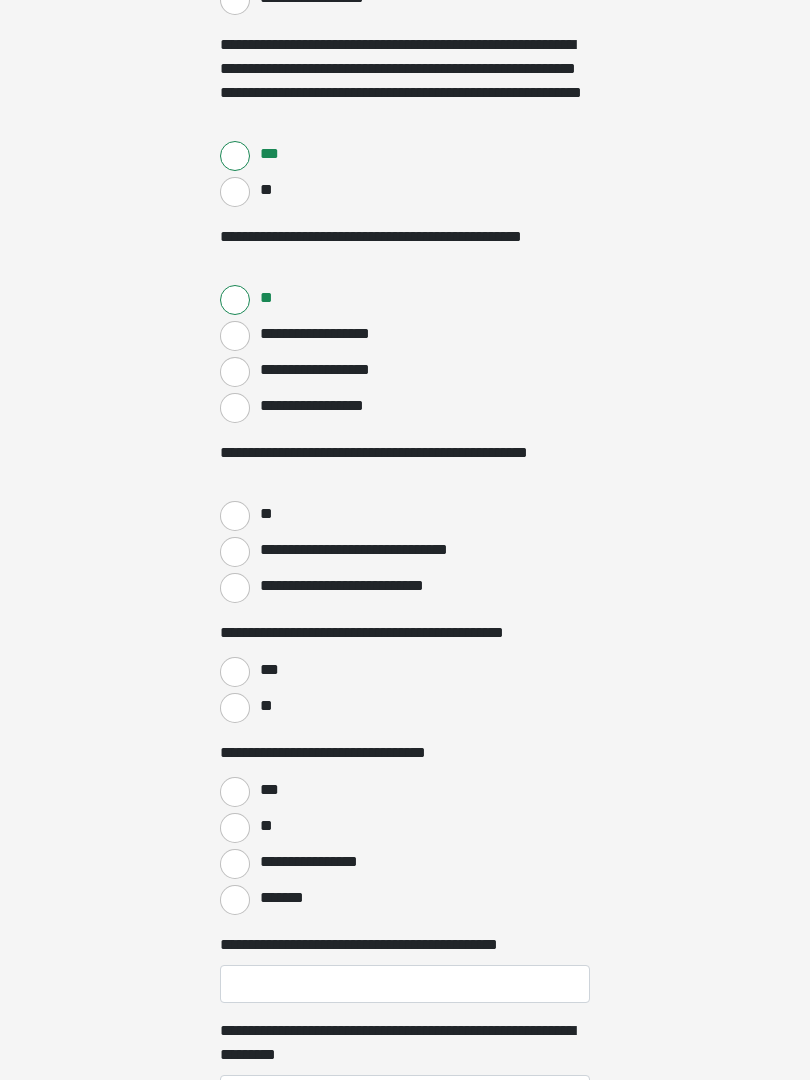 scroll, scrollTop: 675, scrollLeft: 0, axis: vertical 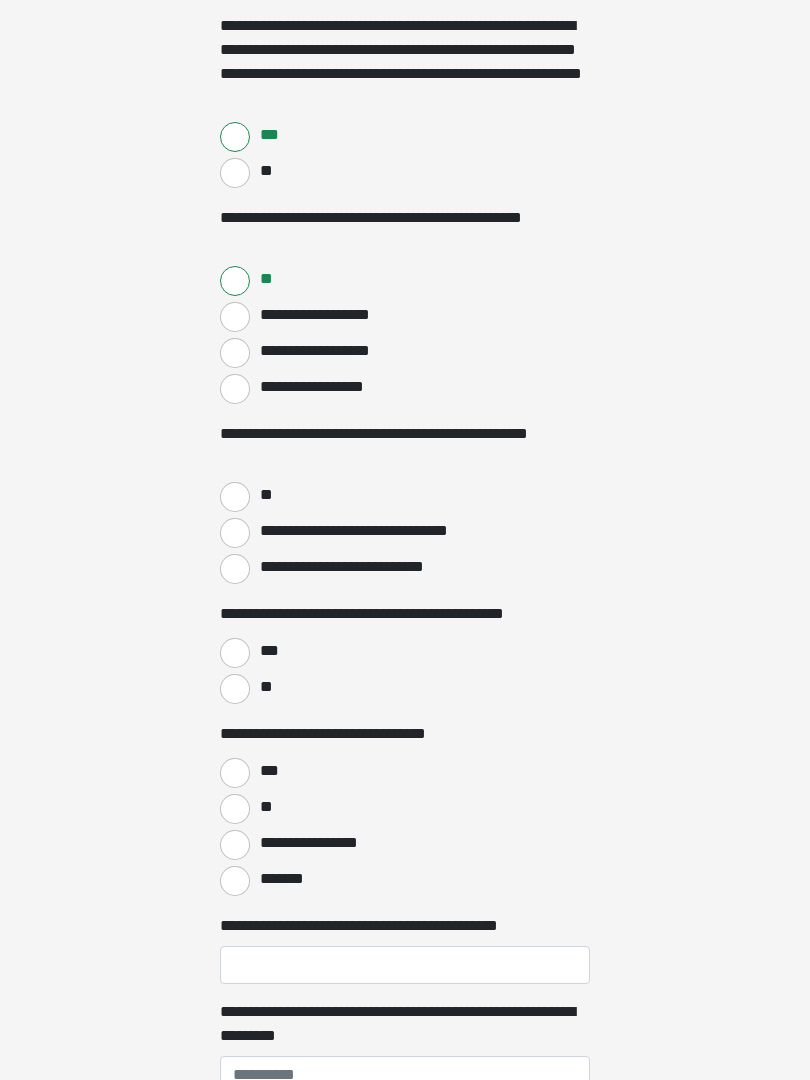 click on "**" at bounding box center [235, 498] 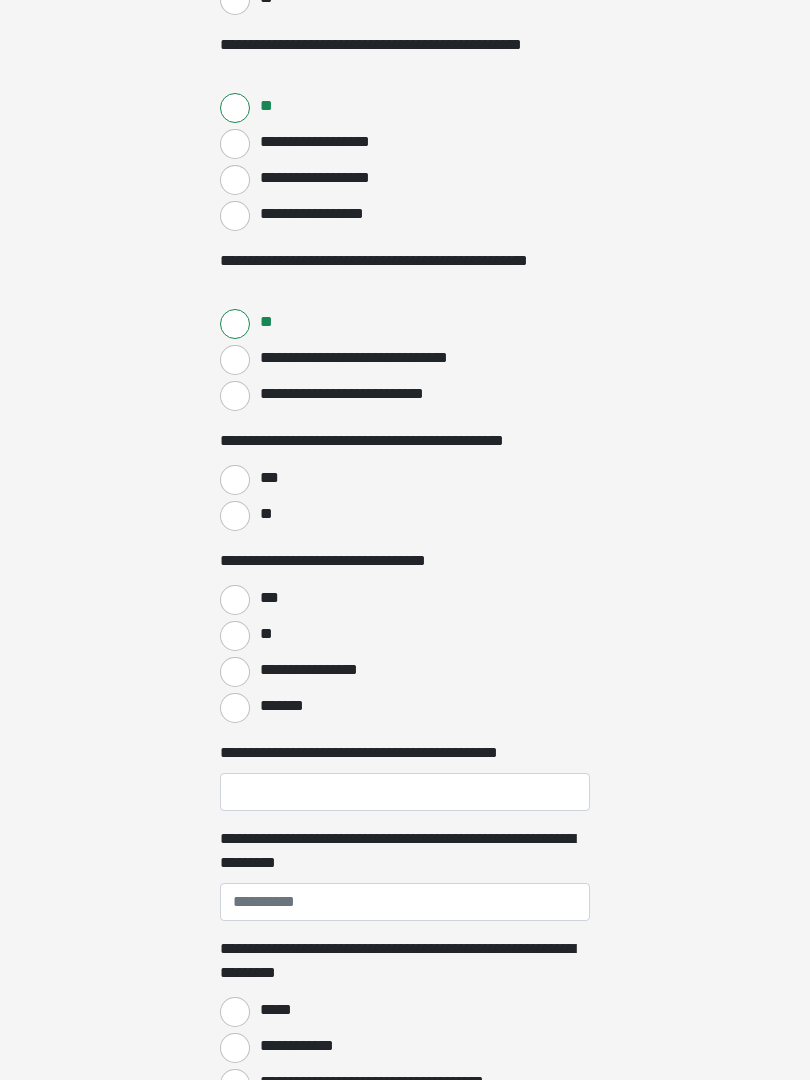 scroll, scrollTop: 865, scrollLeft: 0, axis: vertical 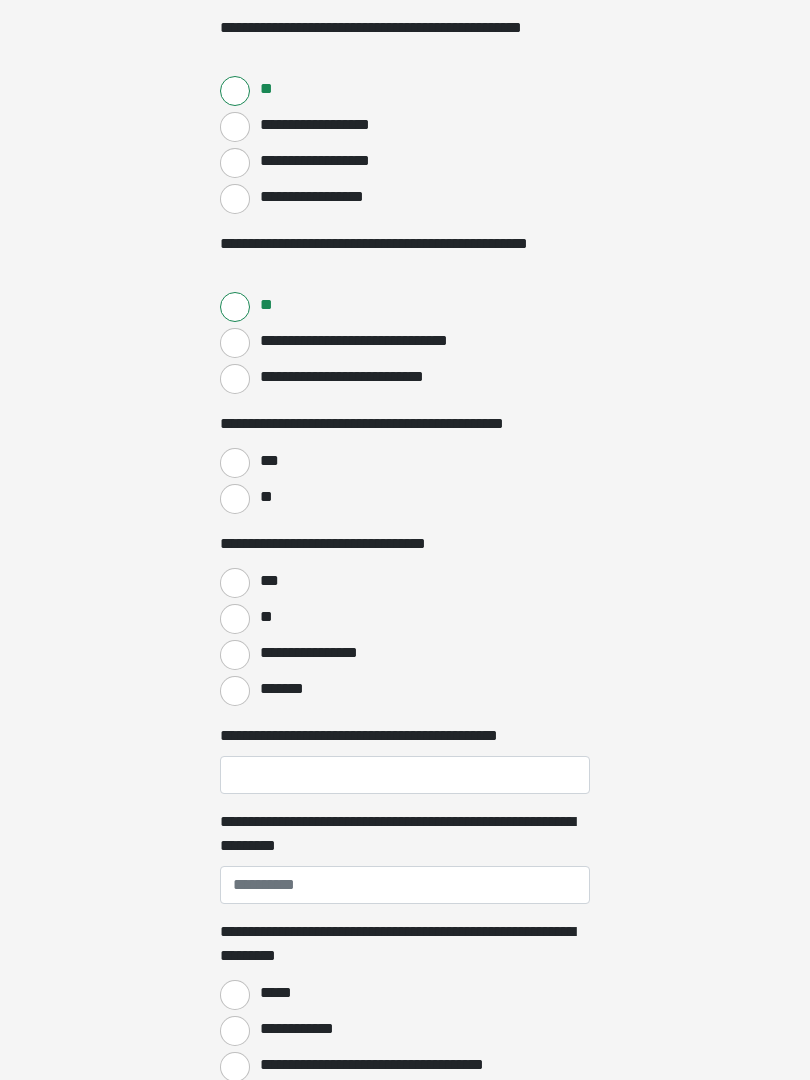 click on "***" at bounding box center [235, 464] 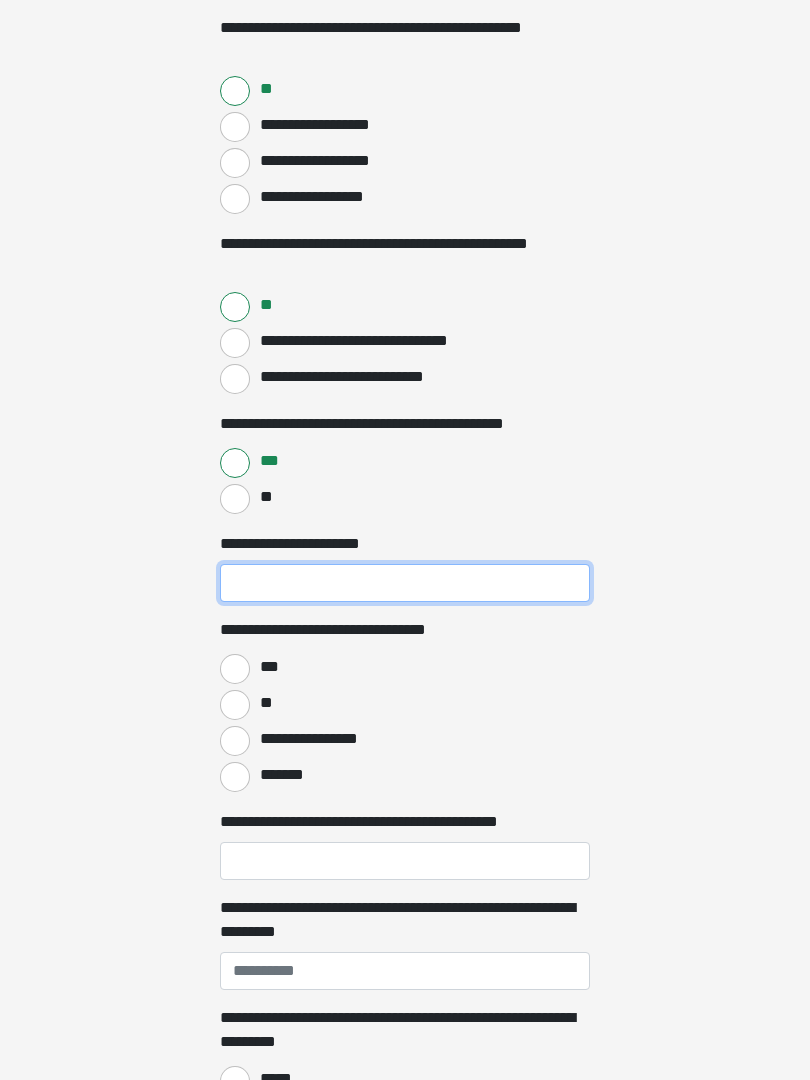click on "**********" at bounding box center [405, 583] 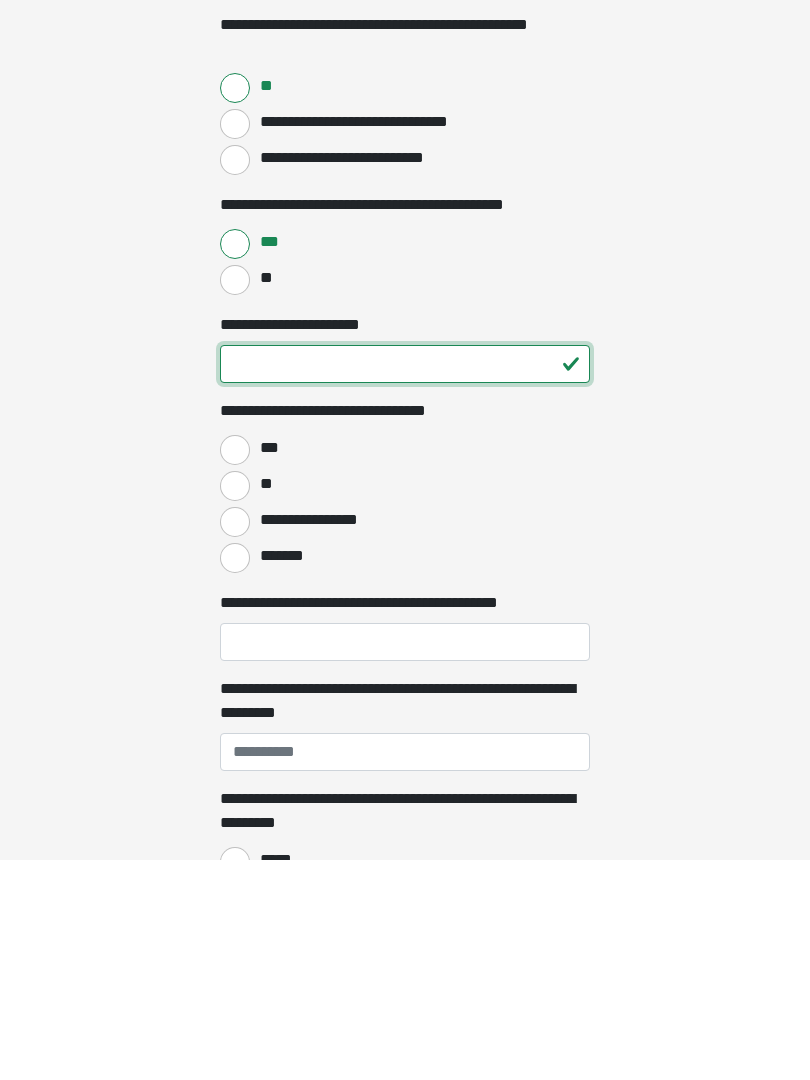 type on "**" 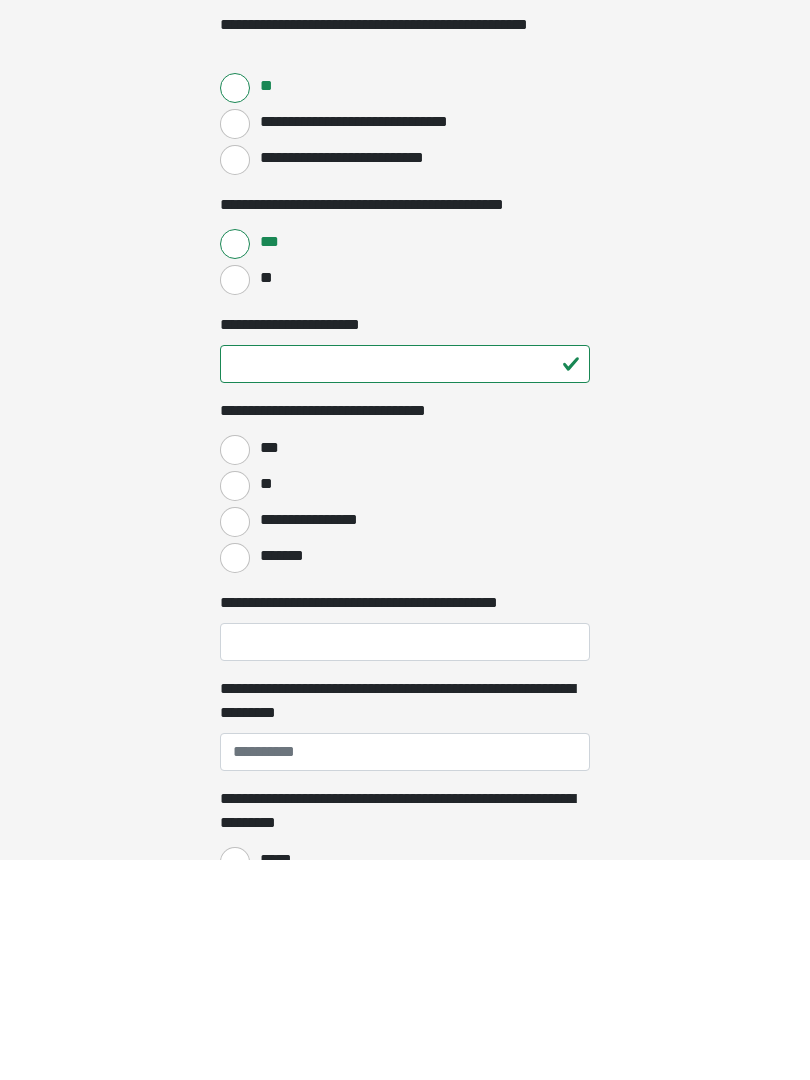 click on "**********" at bounding box center (235, 742) 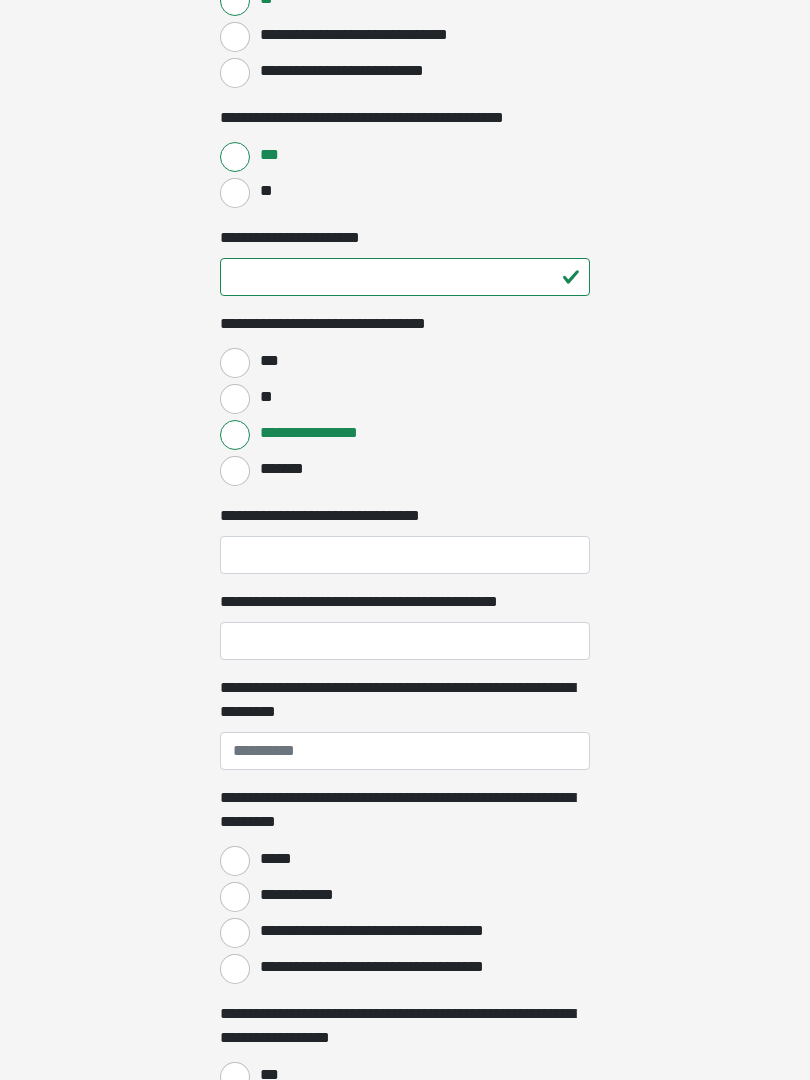 scroll, scrollTop: 1172, scrollLeft: 0, axis: vertical 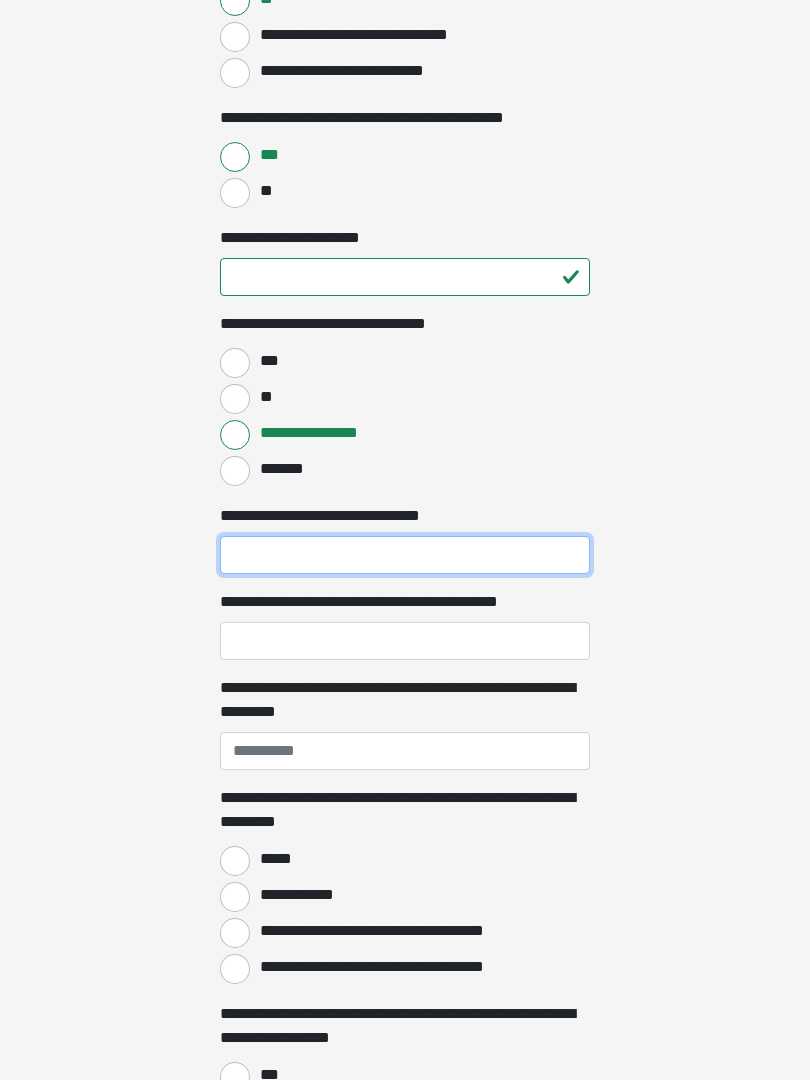 click on "**********" at bounding box center [405, 555] 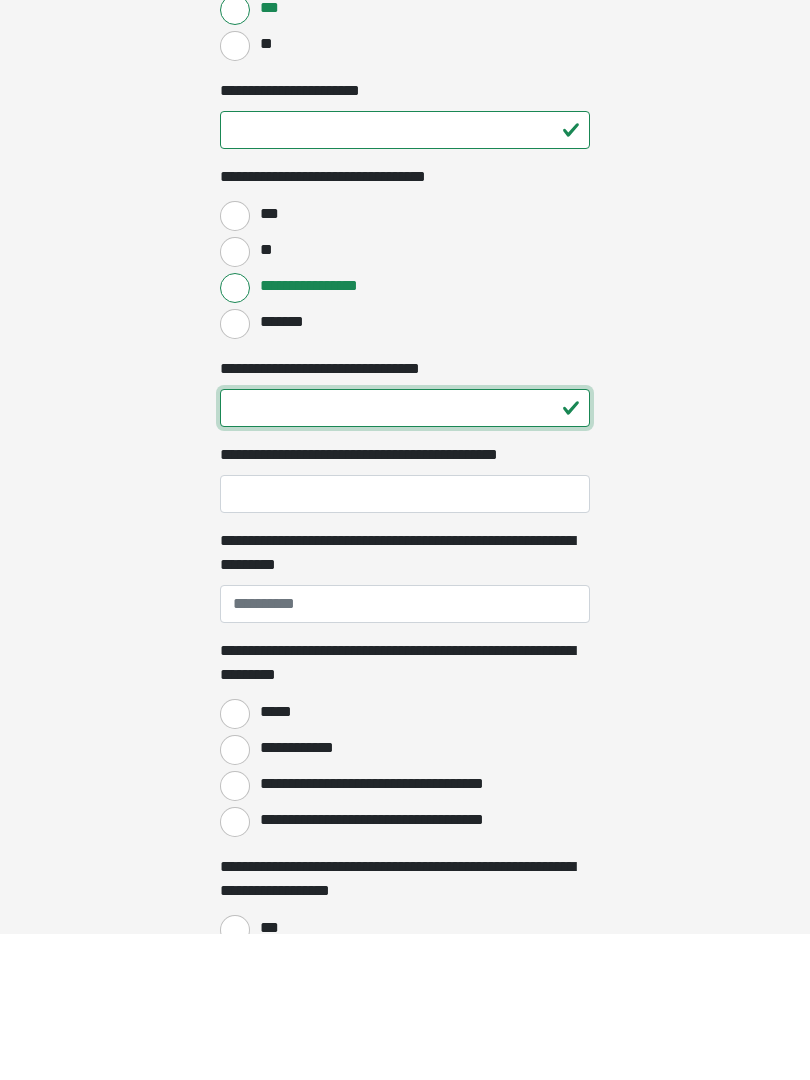 type on "**" 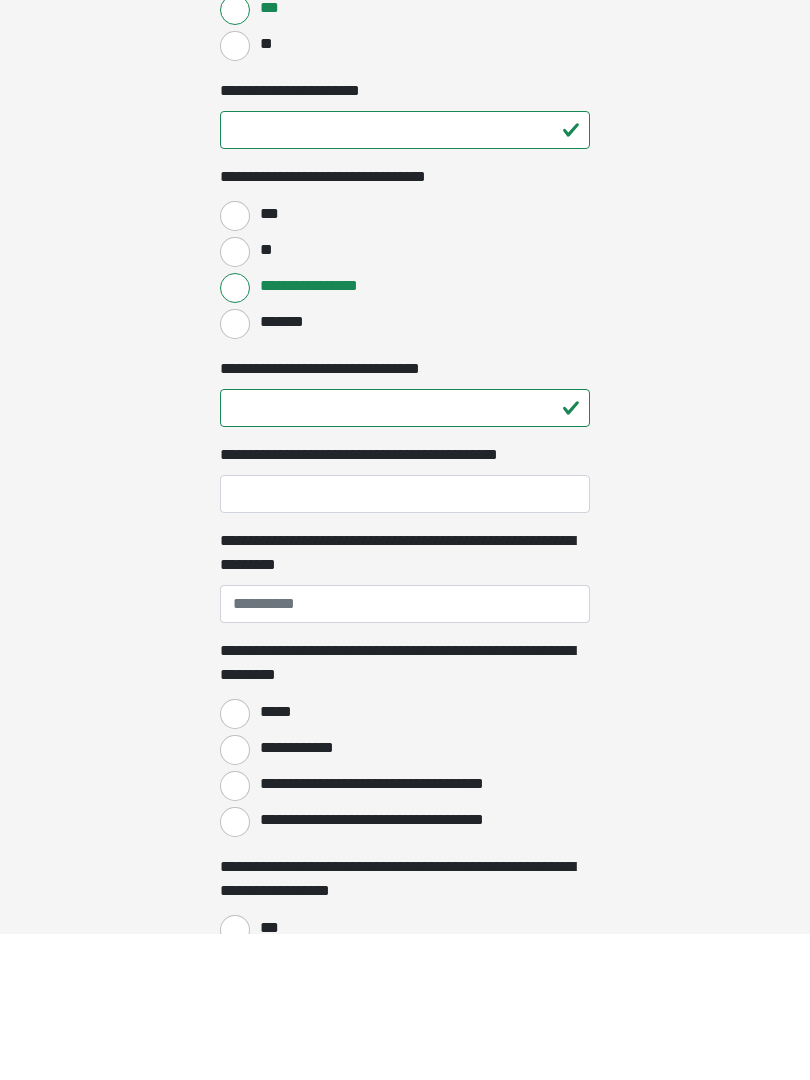 click on "**********" at bounding box center (405, 641) 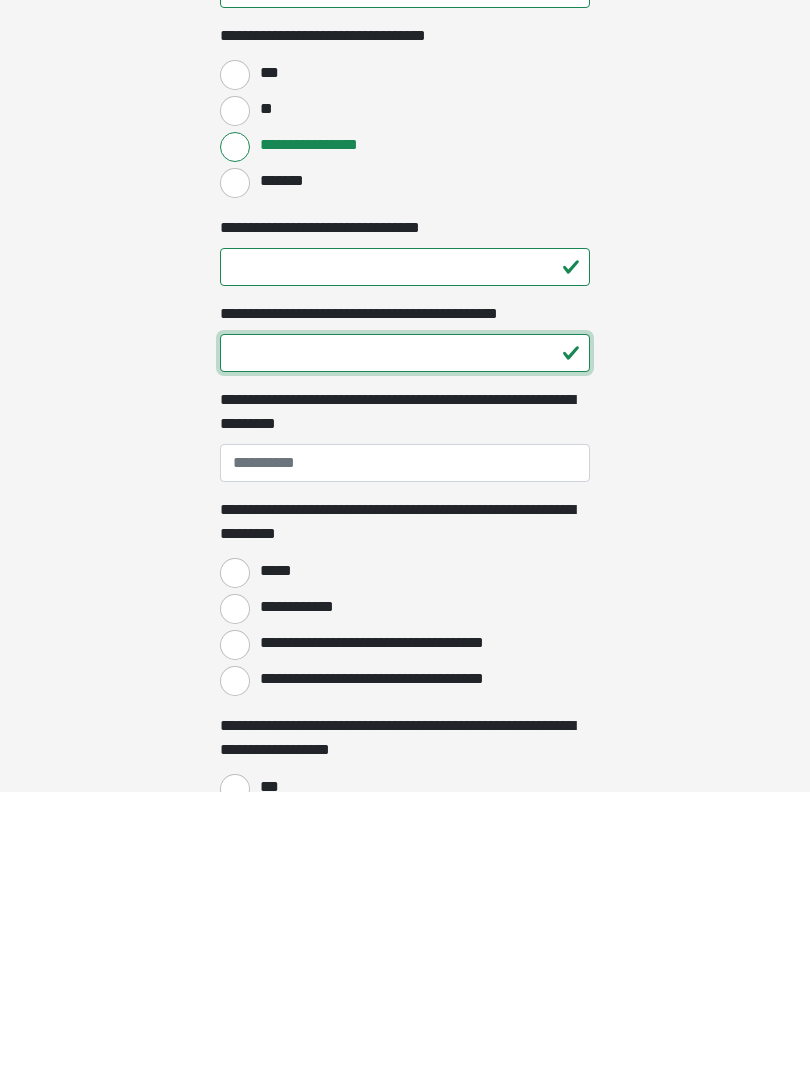 type on "**" 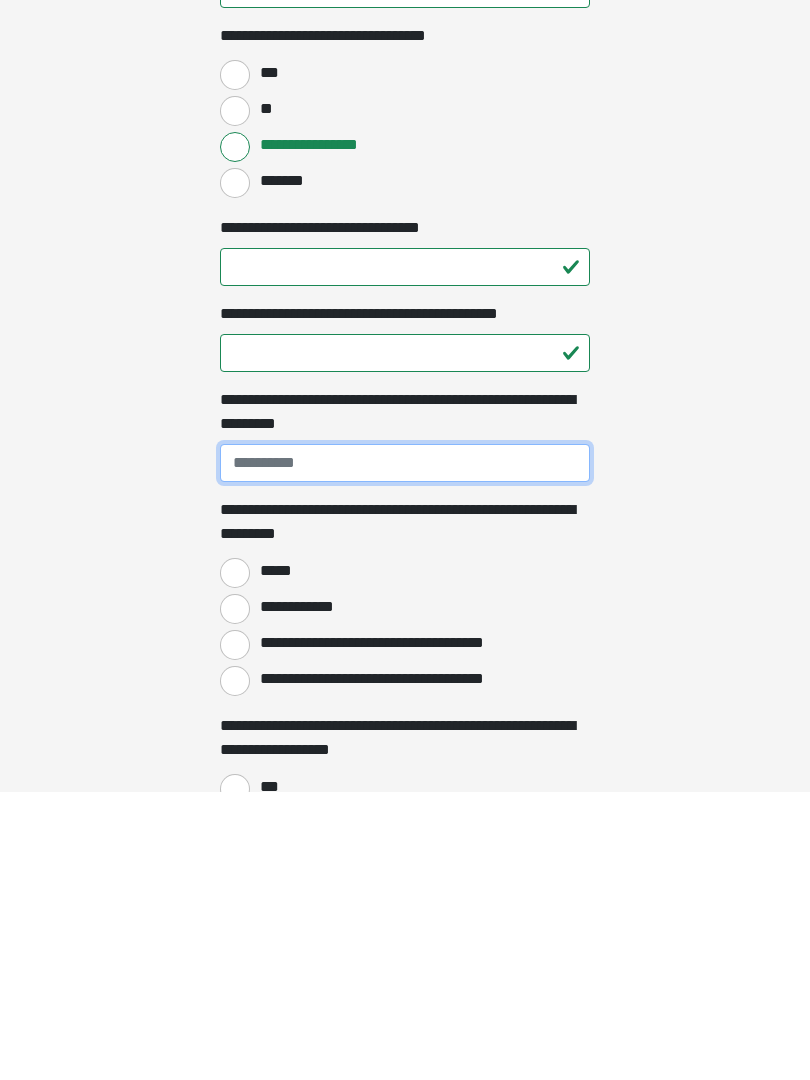 click on "**********" at bounding box center (405, 751) 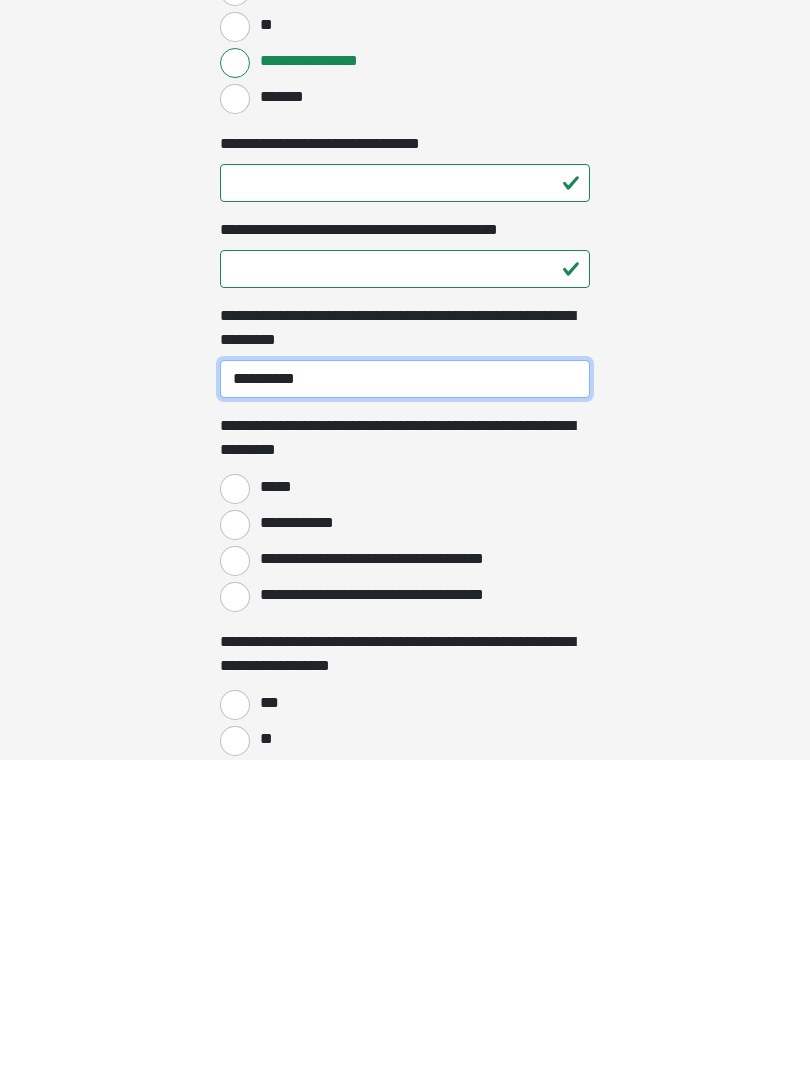 type on "**********" 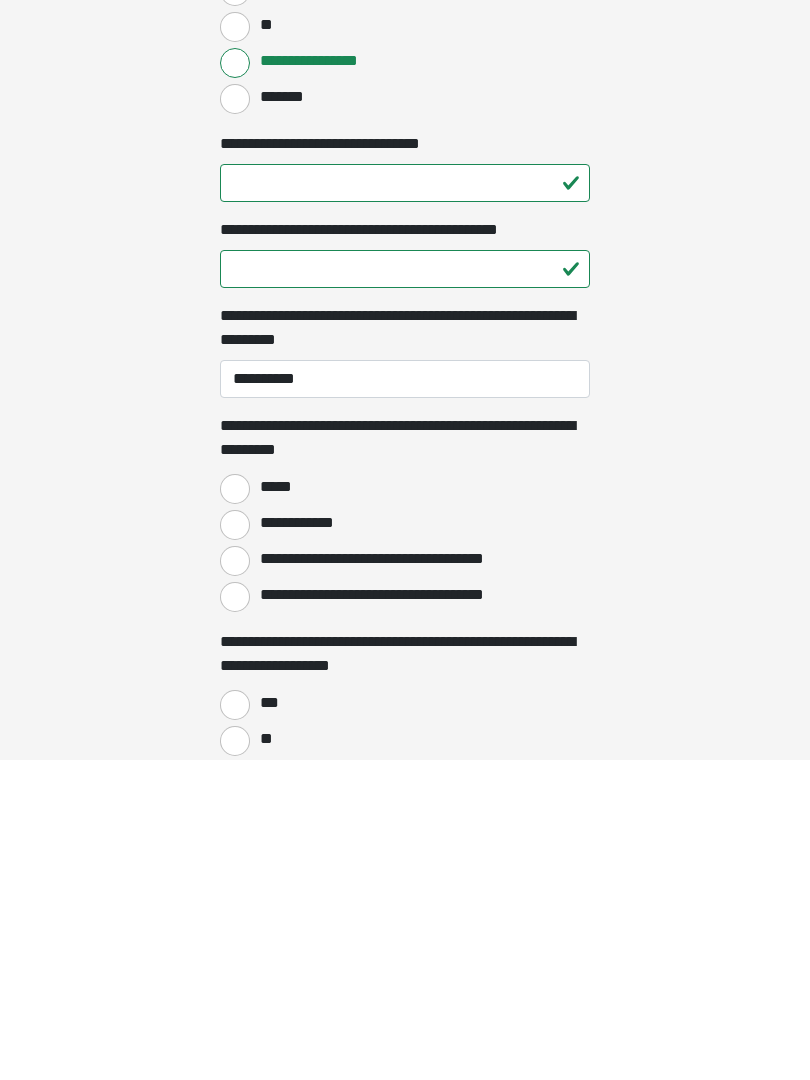 click on "**********" at bounding box center (235, 845) 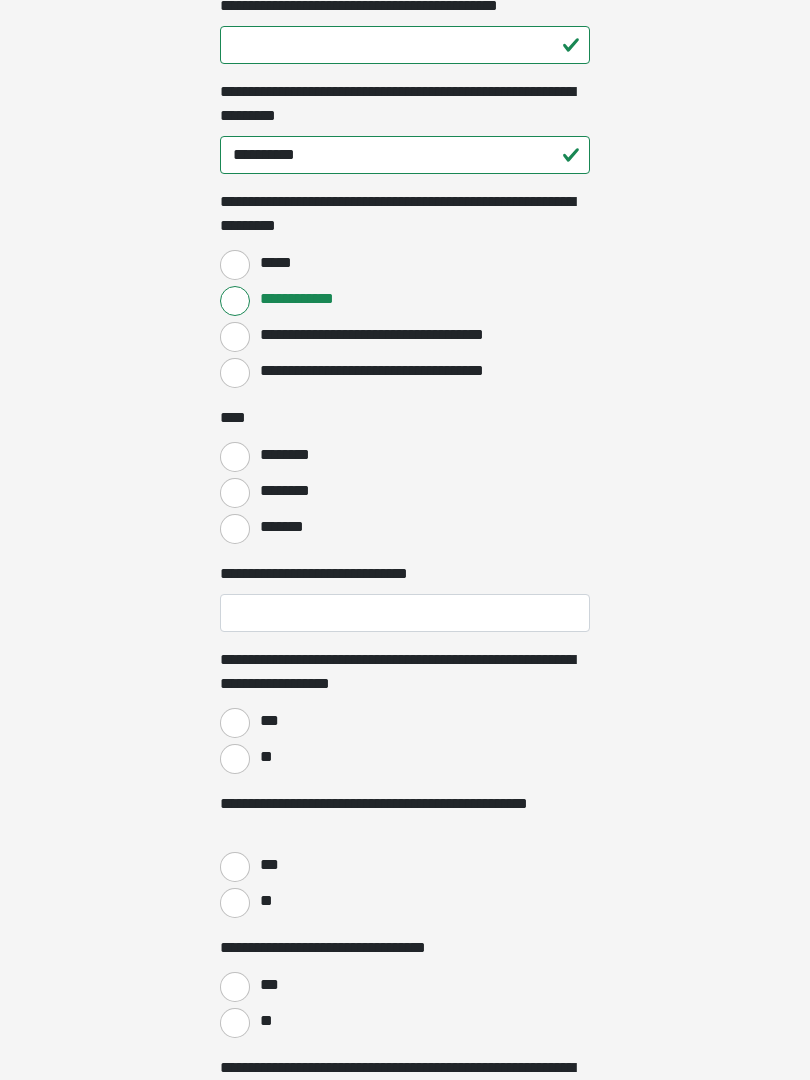 scroll, scrollTop: 1768, scrollLeft: 0, axis: vertical 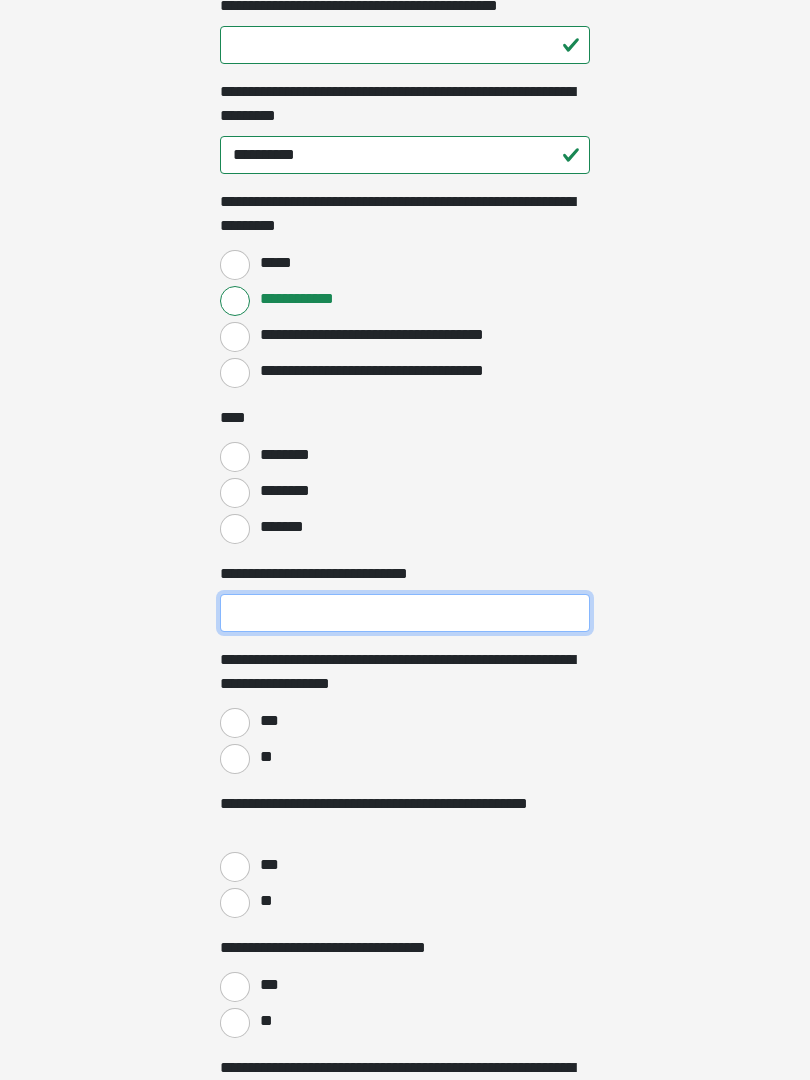 click on "**********" at bounding box center [405, 613] 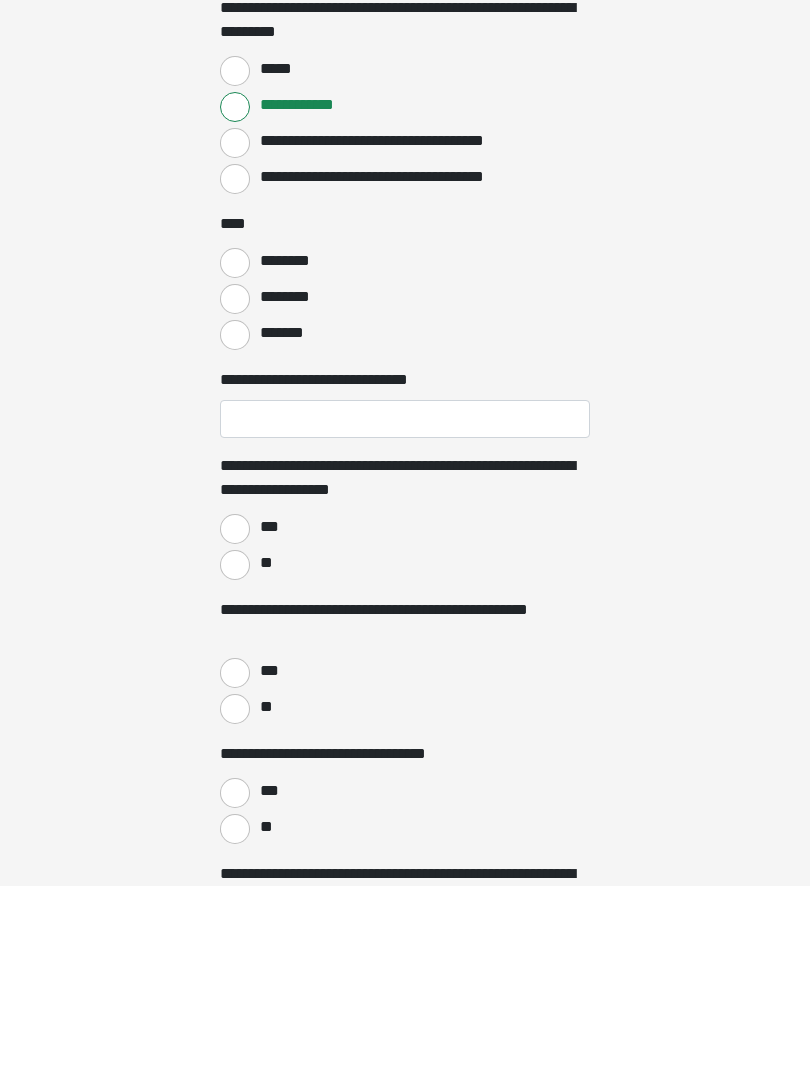 click on "**" at bounding box center [235, 759] 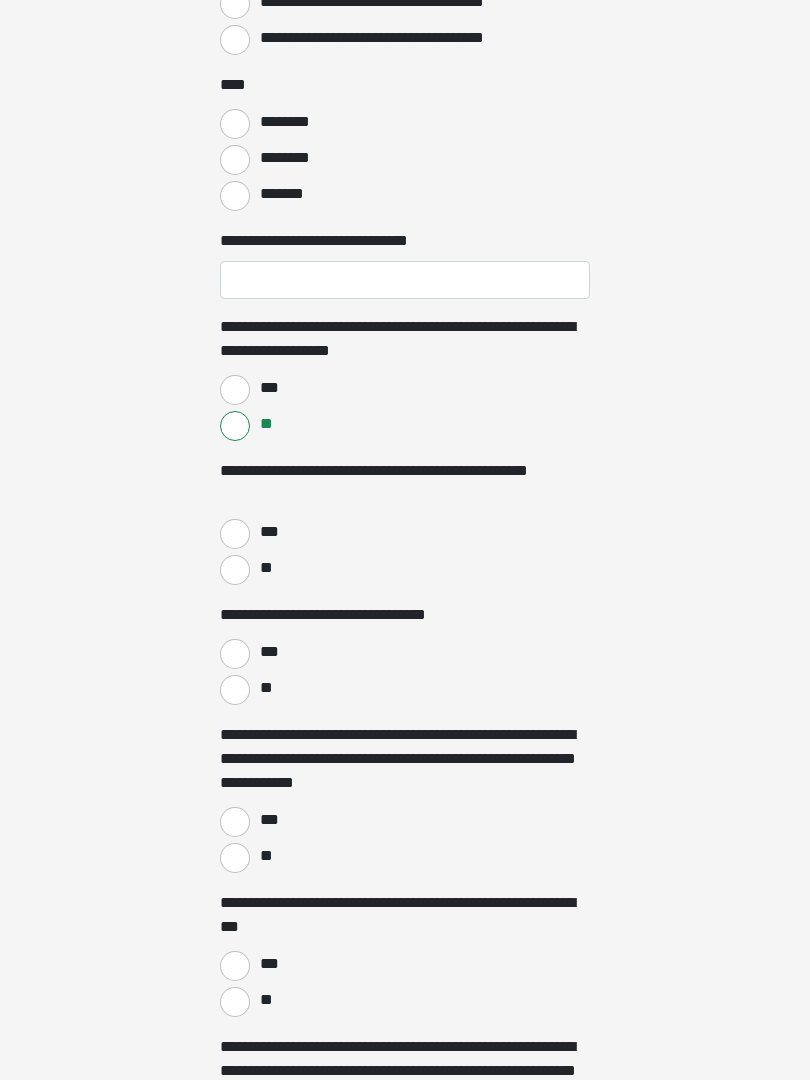 scroll, scrollTop: 2101, scrollLeft: 0, axis: vertical 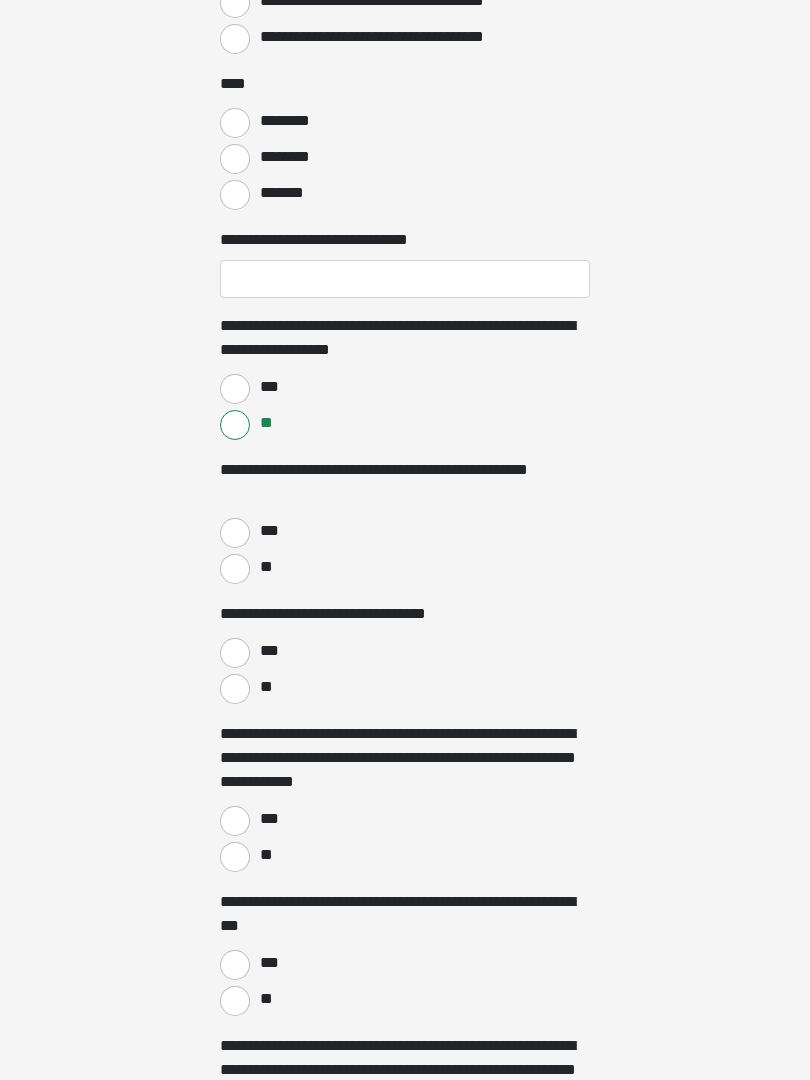 click on "**" at bounding box center (235, 569) 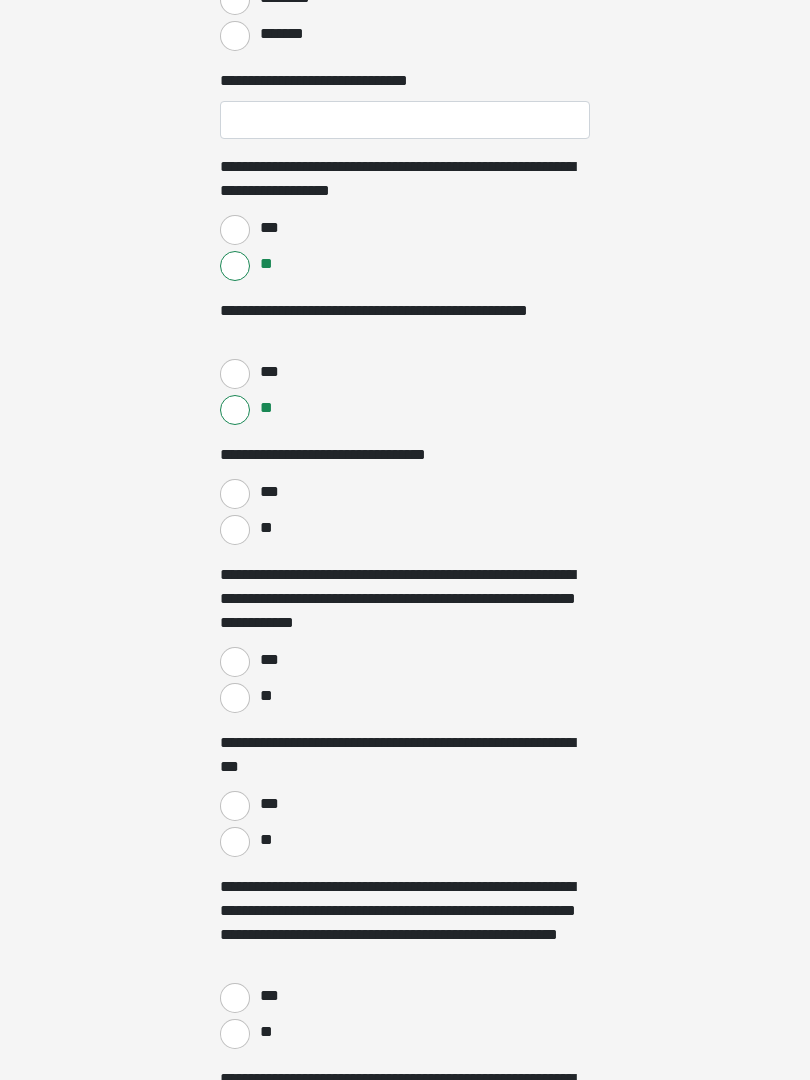 scroll, scrollTop: 2261, scrollLeft: 0, axis: vertical 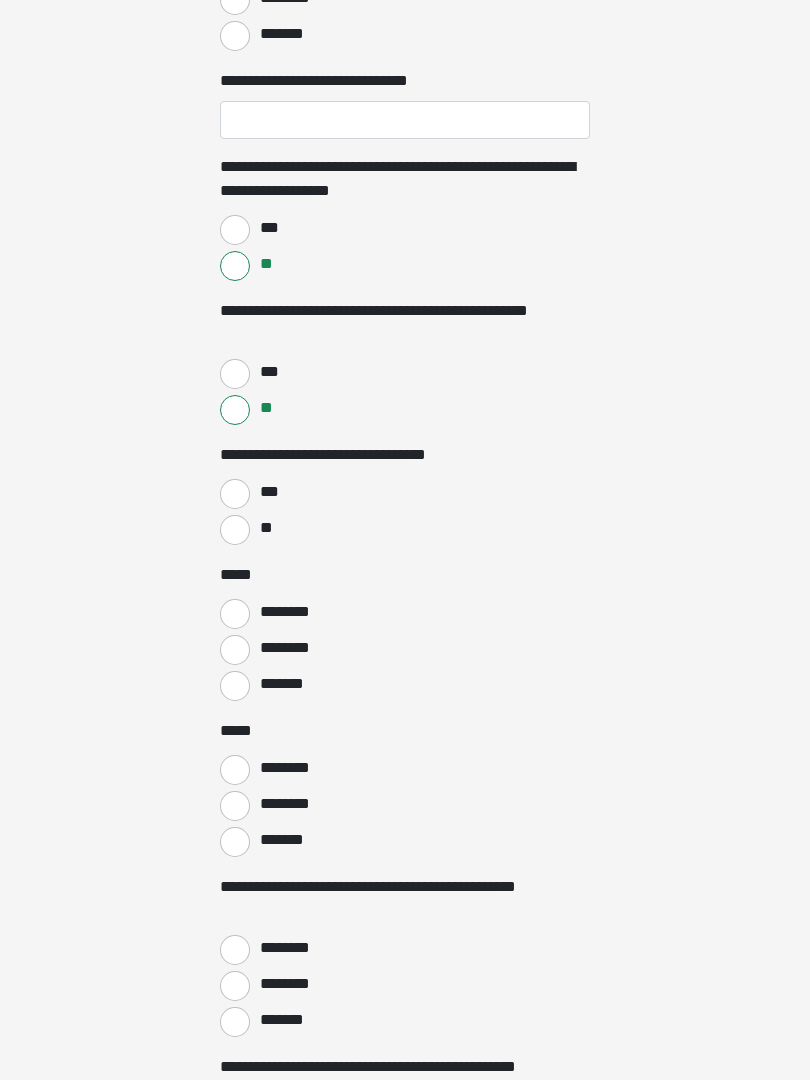click on "********" at bounding box center [235, 614] 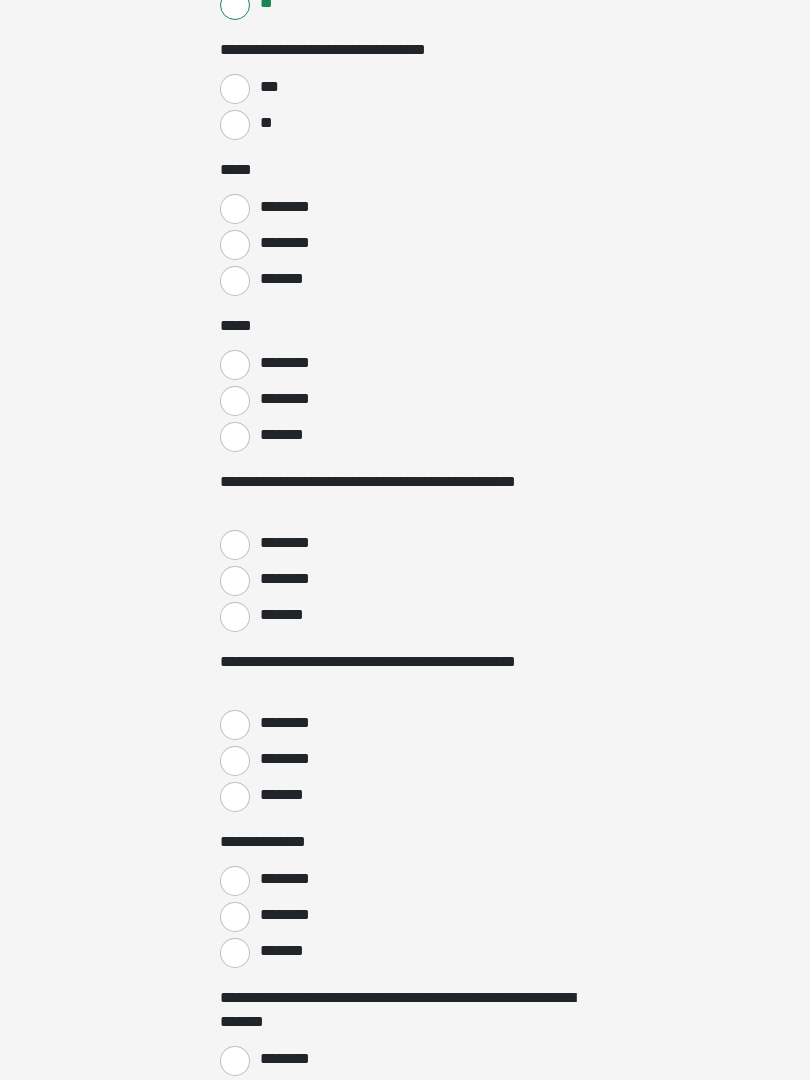 scroll, scrollTop: 2682, scrollLeft: 0, axis: vertical 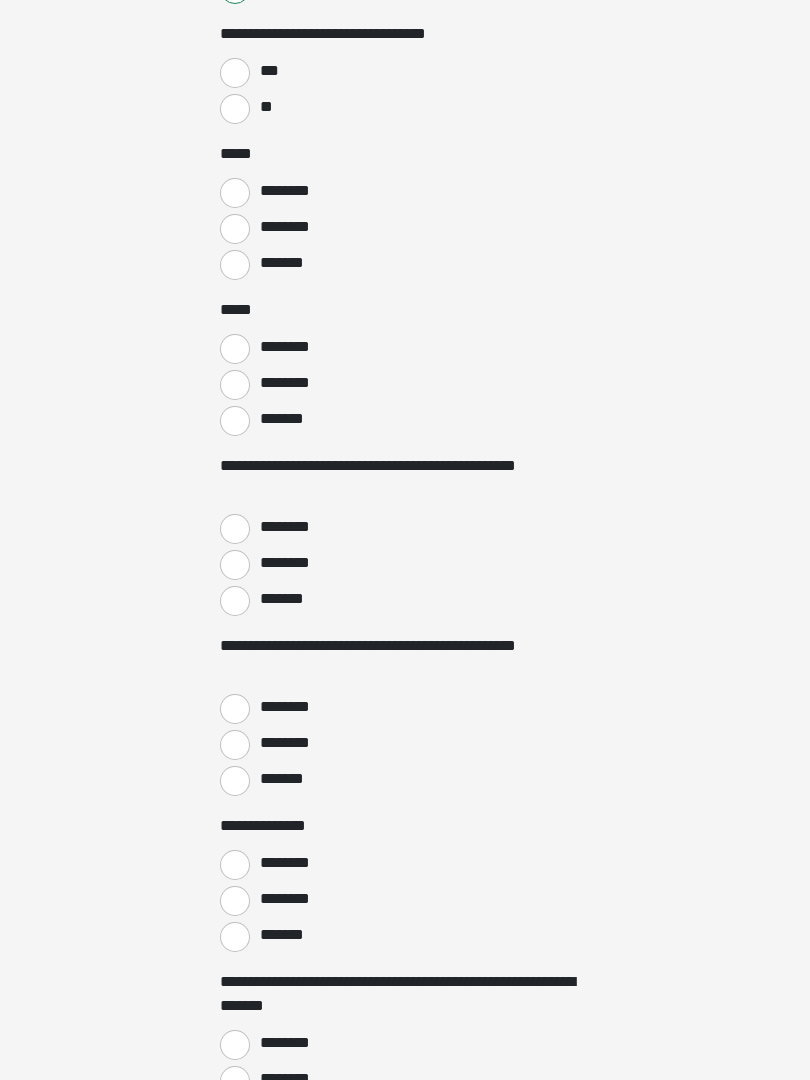 click on "*******" at bounding box center [235, 601] 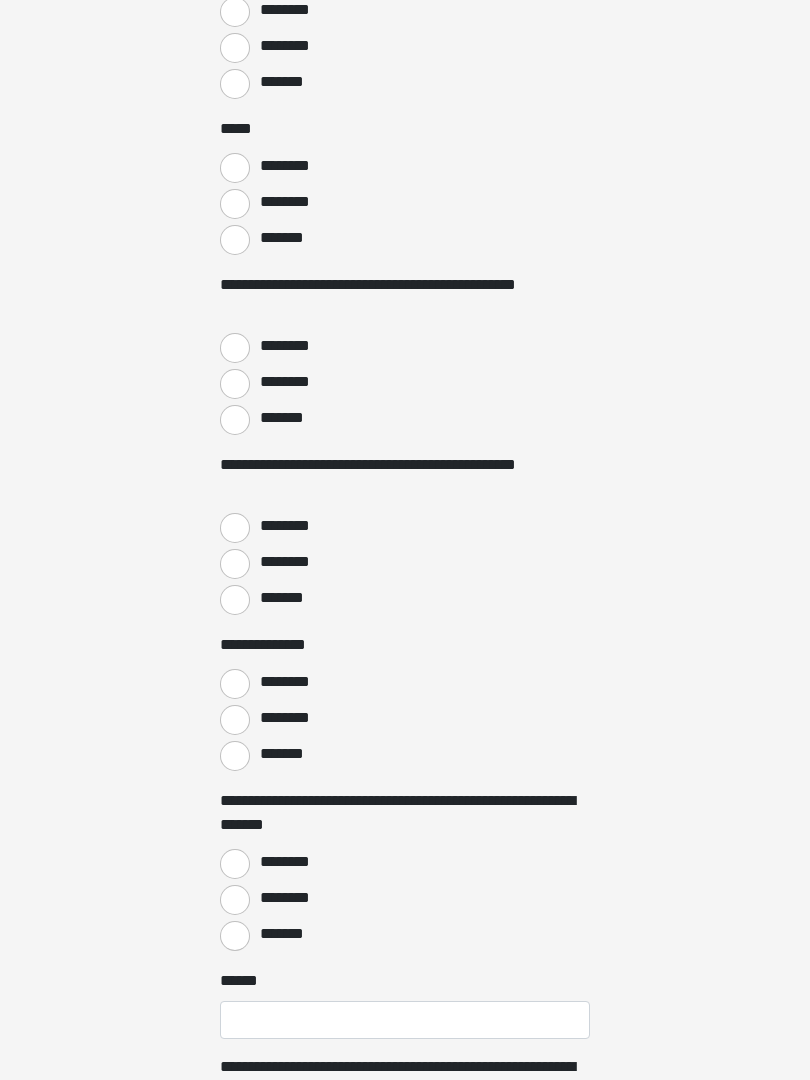 click on "*******" at bounding box center [235, 601] 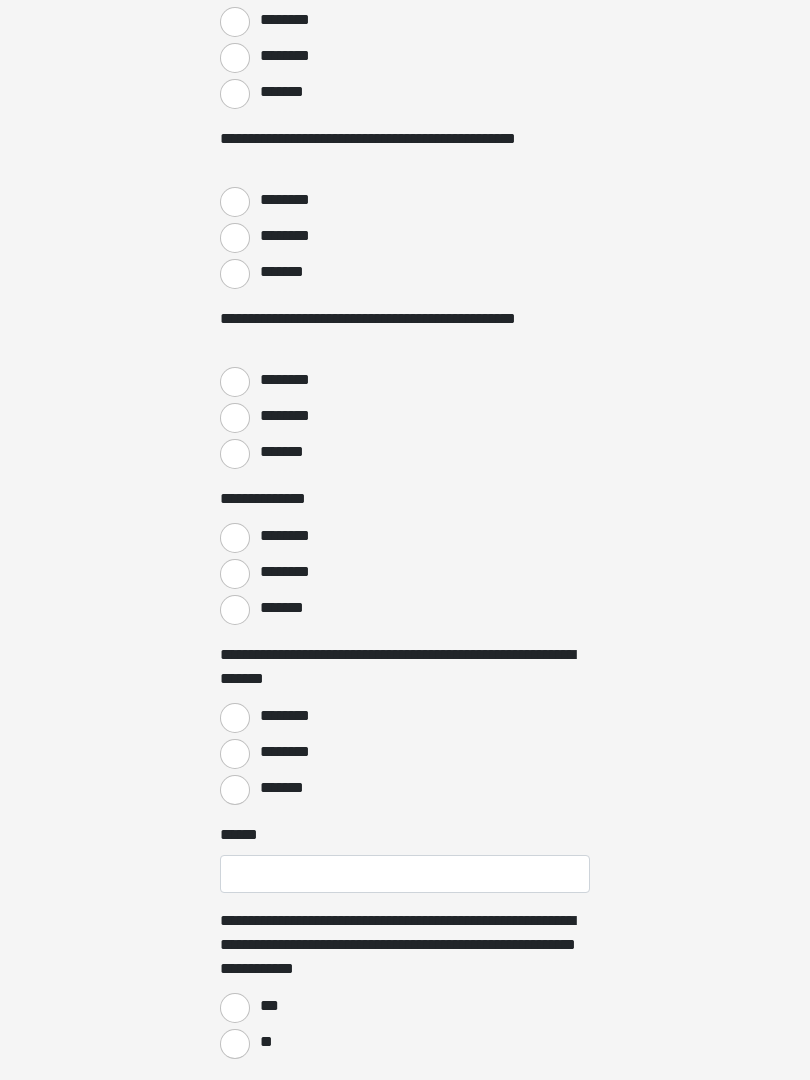 scroll, scrollTop: 3011, scrollLeft: 0, axis: vertical 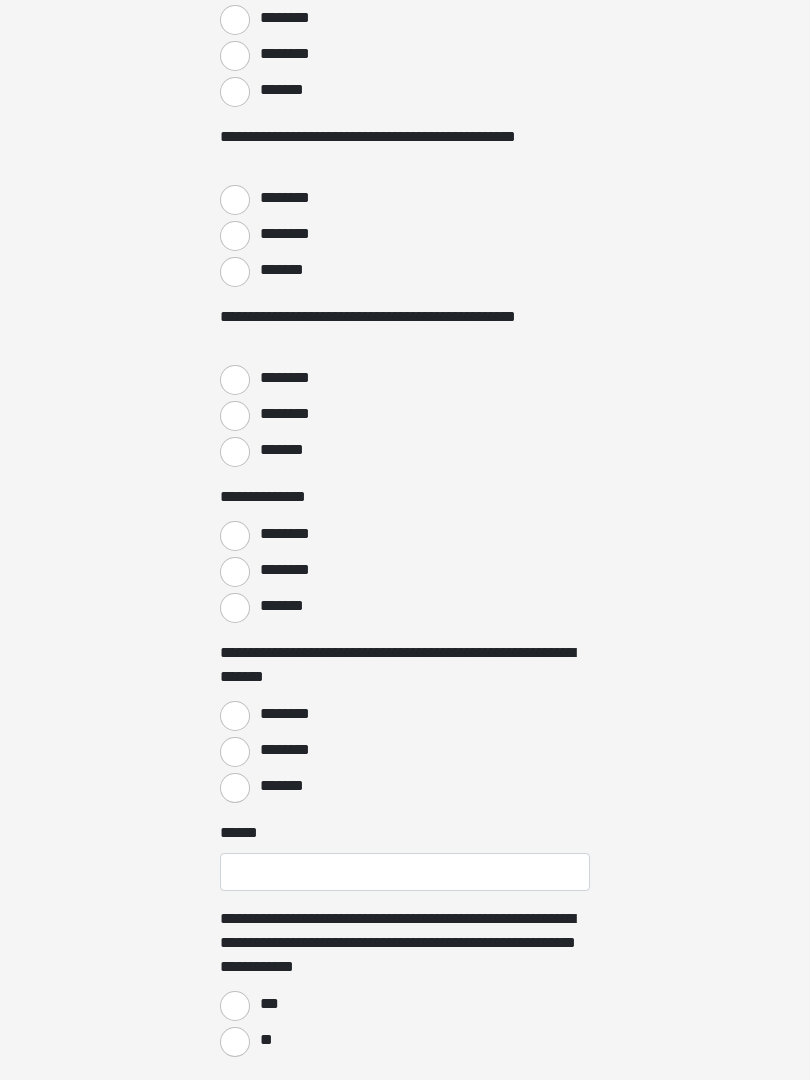click on "*******" at bounding box center (235, 788) 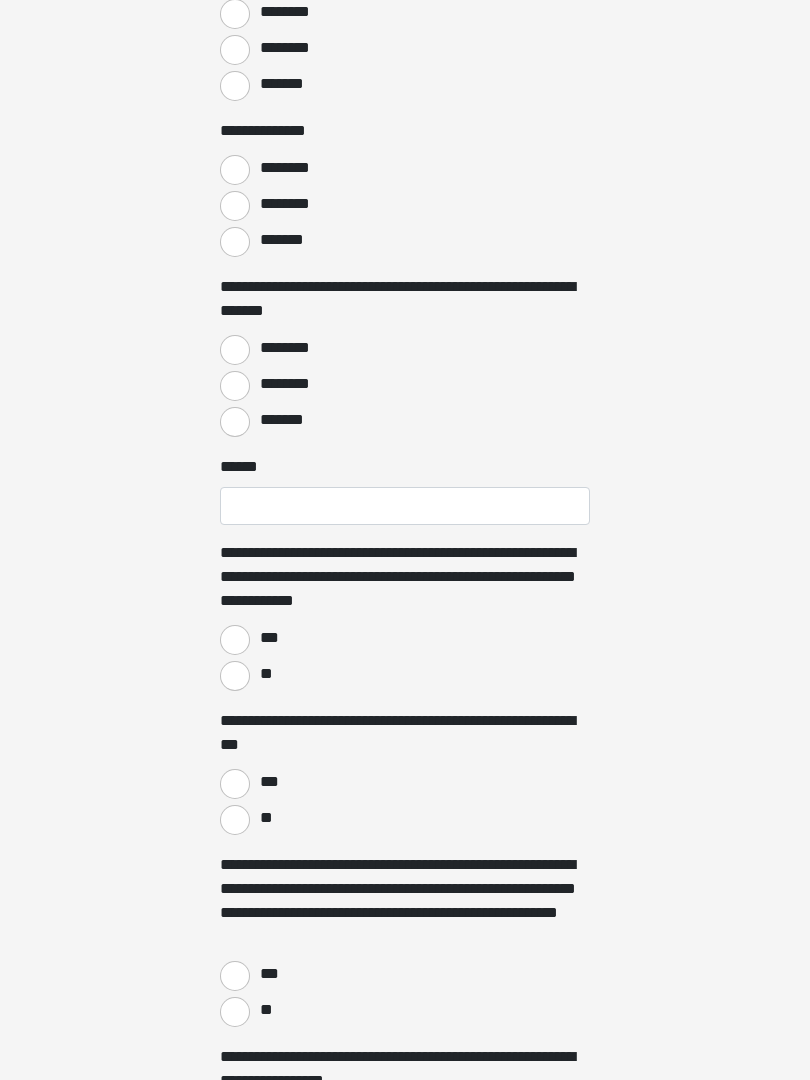 scroll, scrollTop: 3389, scrollLeft: 0, axis: vertical 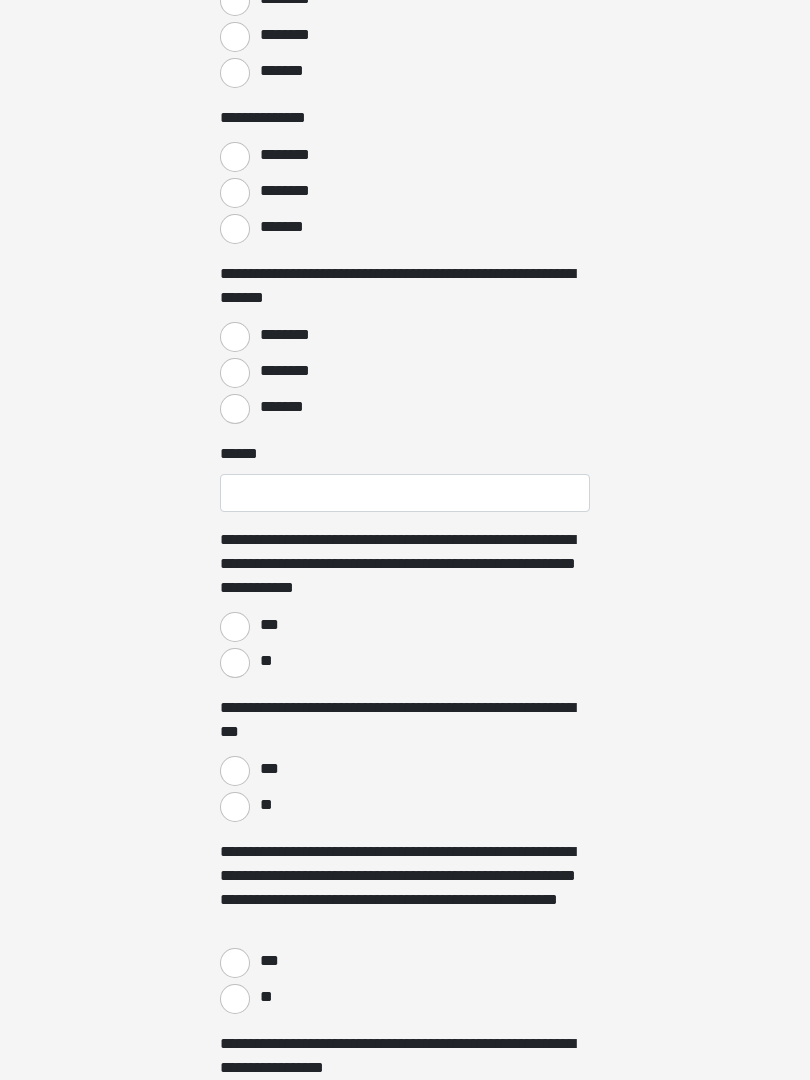 click on "**" at bounding box center (235, 664) 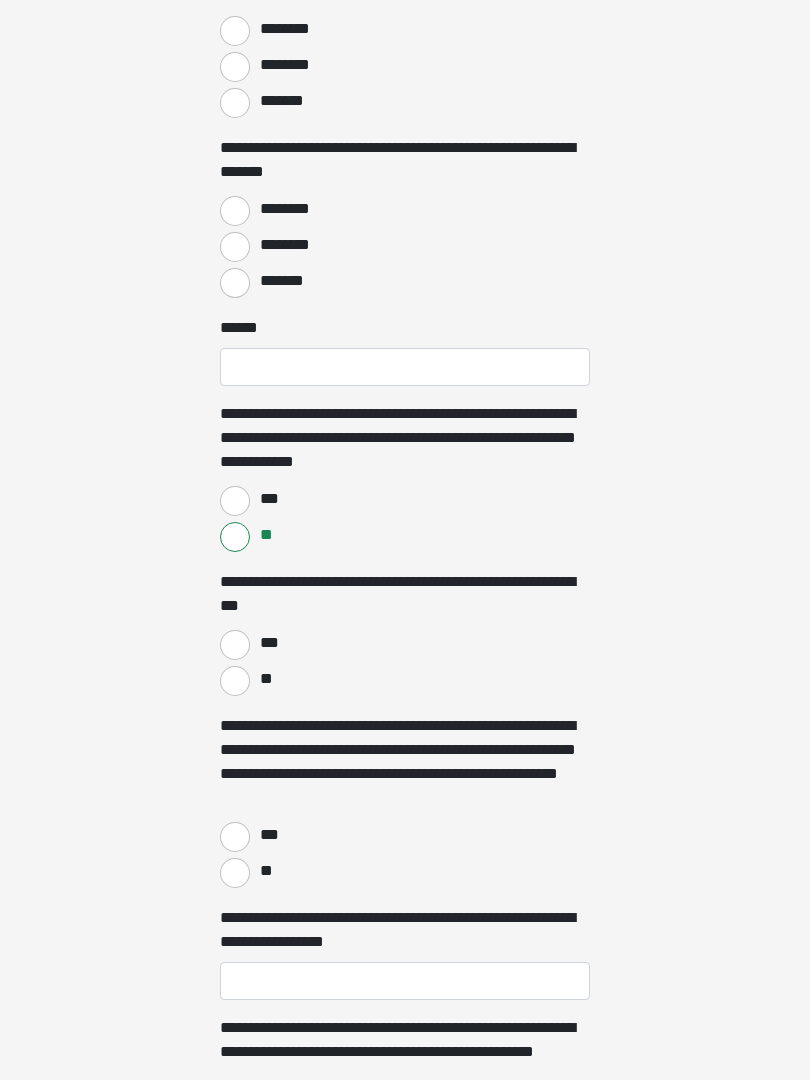 scroll, scrollTop: 3537, scrollLeft: 0, axis: vertical 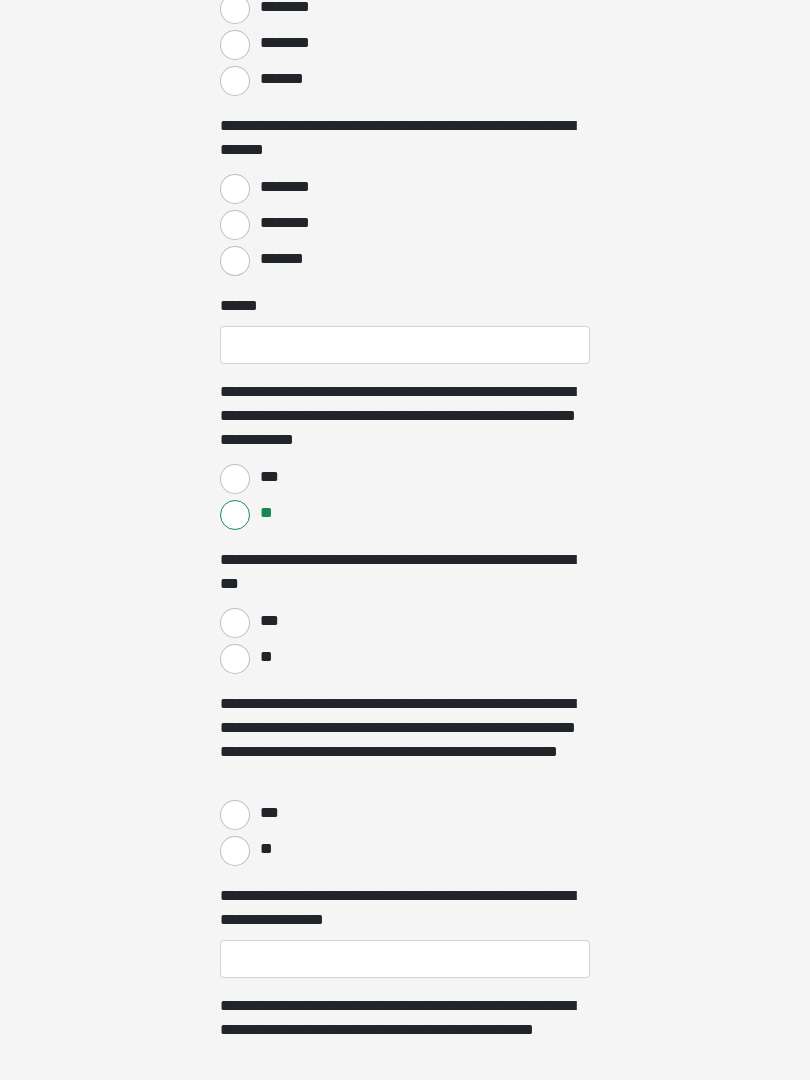 click on "***" at bounding box center [235, 623] 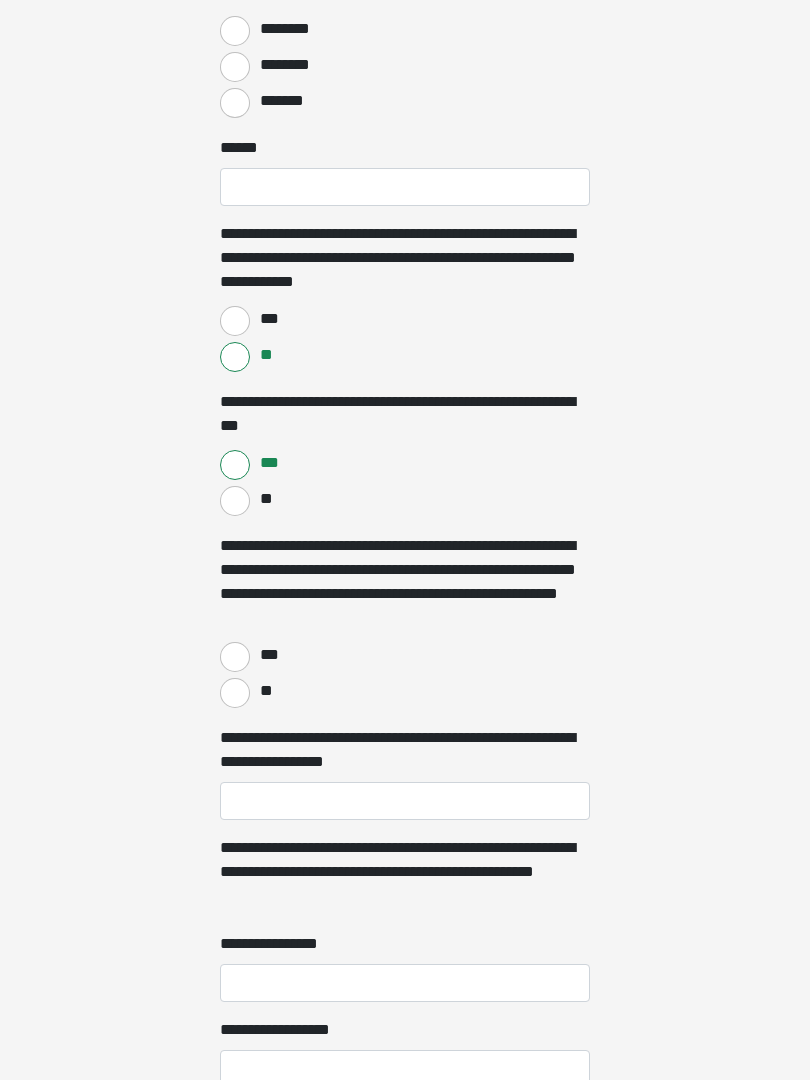 click on "**" at bounding box center [235, 693] 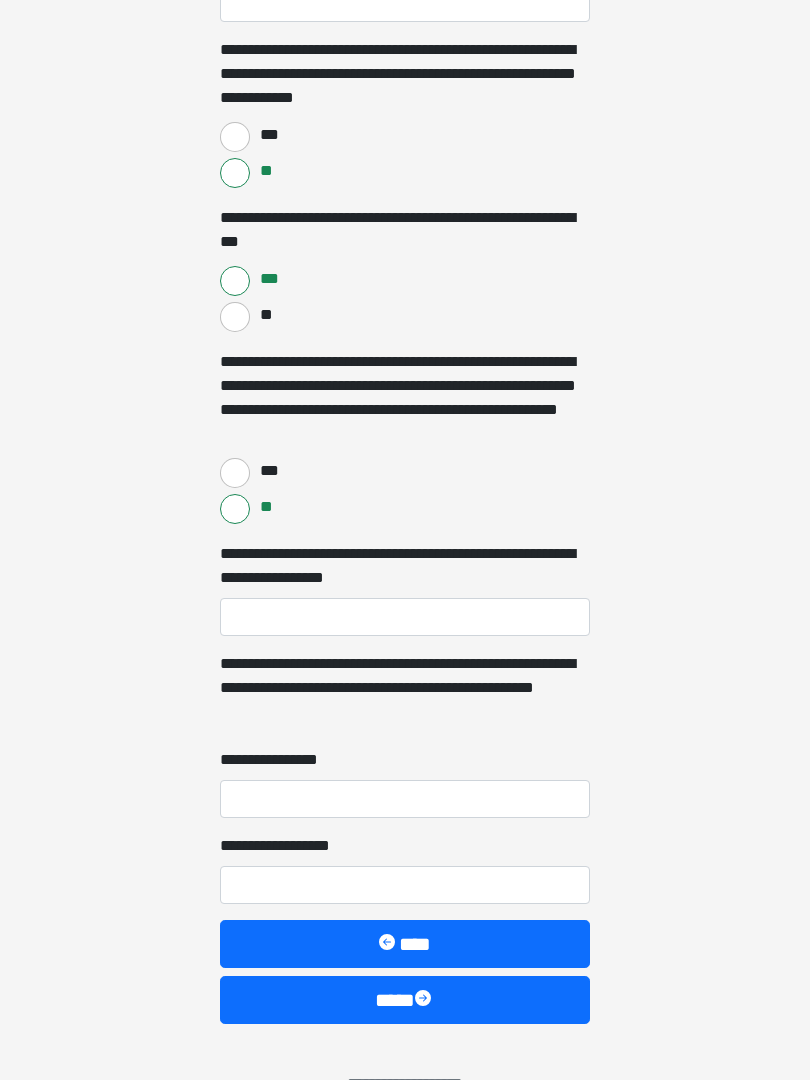 scroll, scrollTop: 3885, scrollLeft: 0, axis: vertical 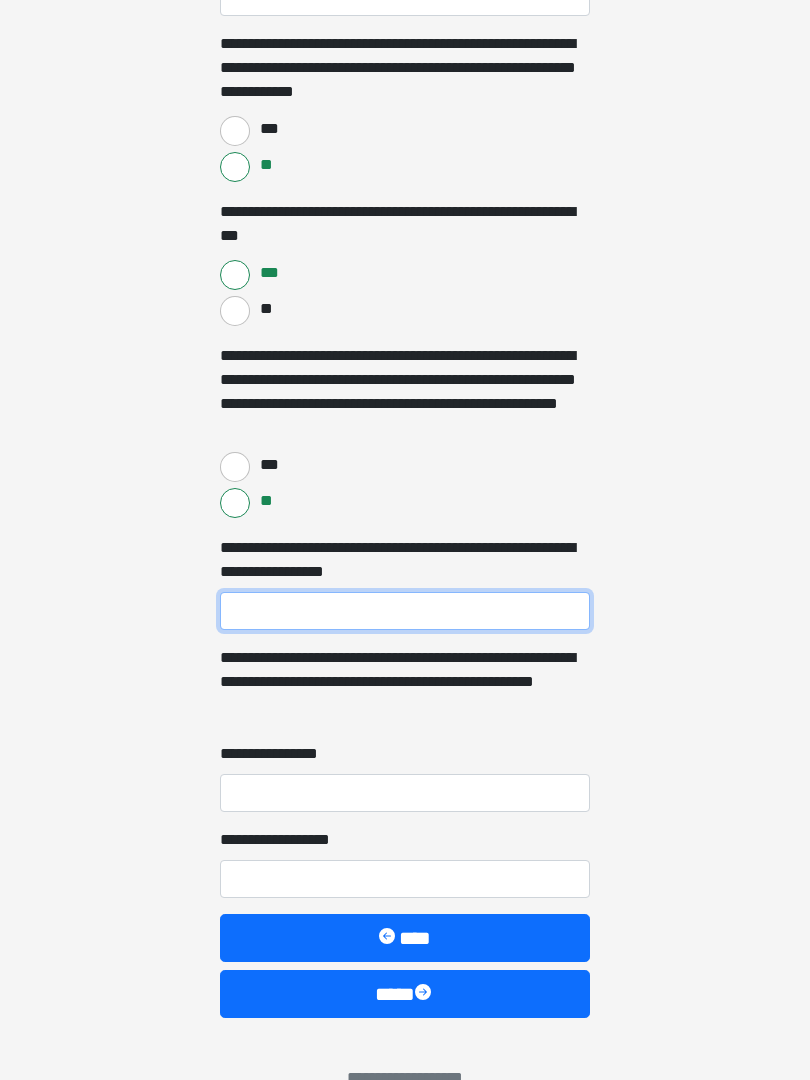 click on "**********" at bounding box center (405, 612) 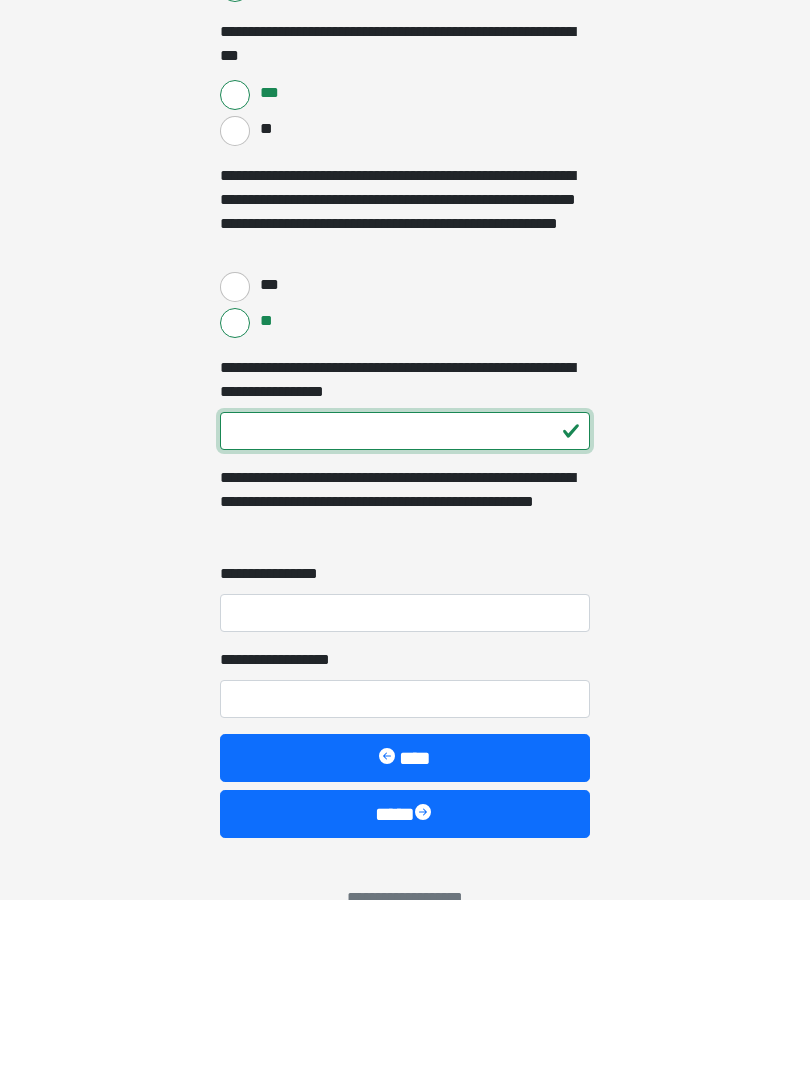 type on "***" 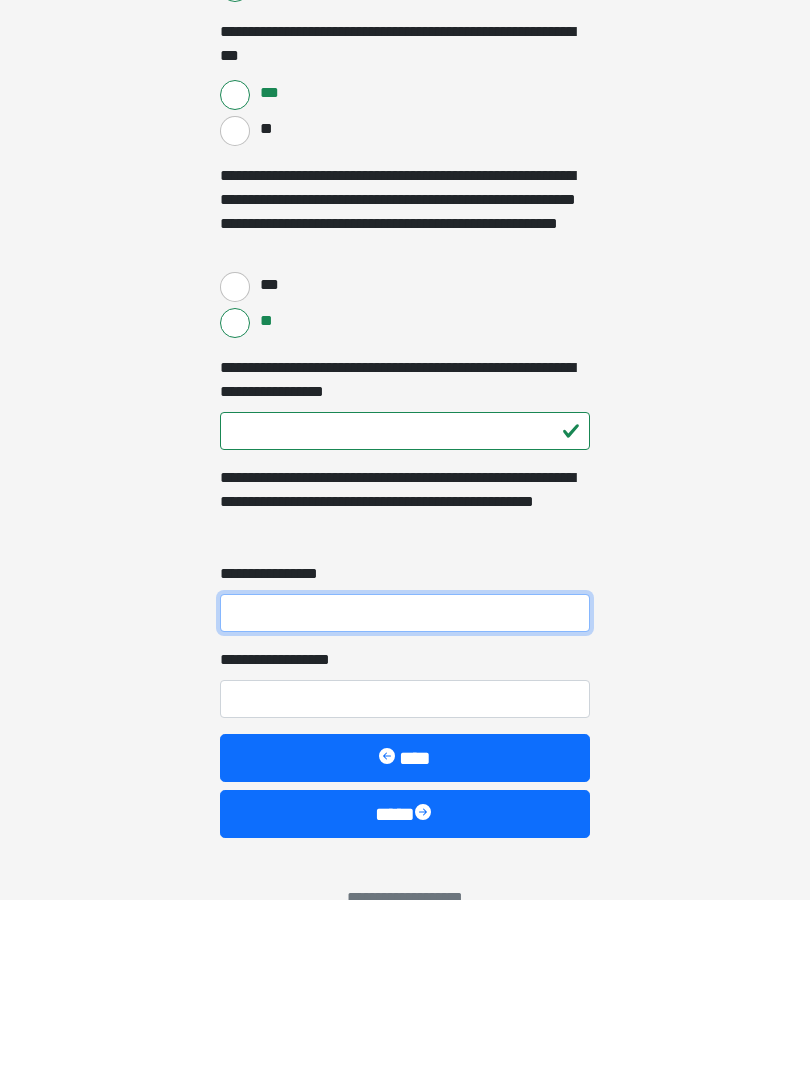 click on "**********" at bounding box center [405, 794] 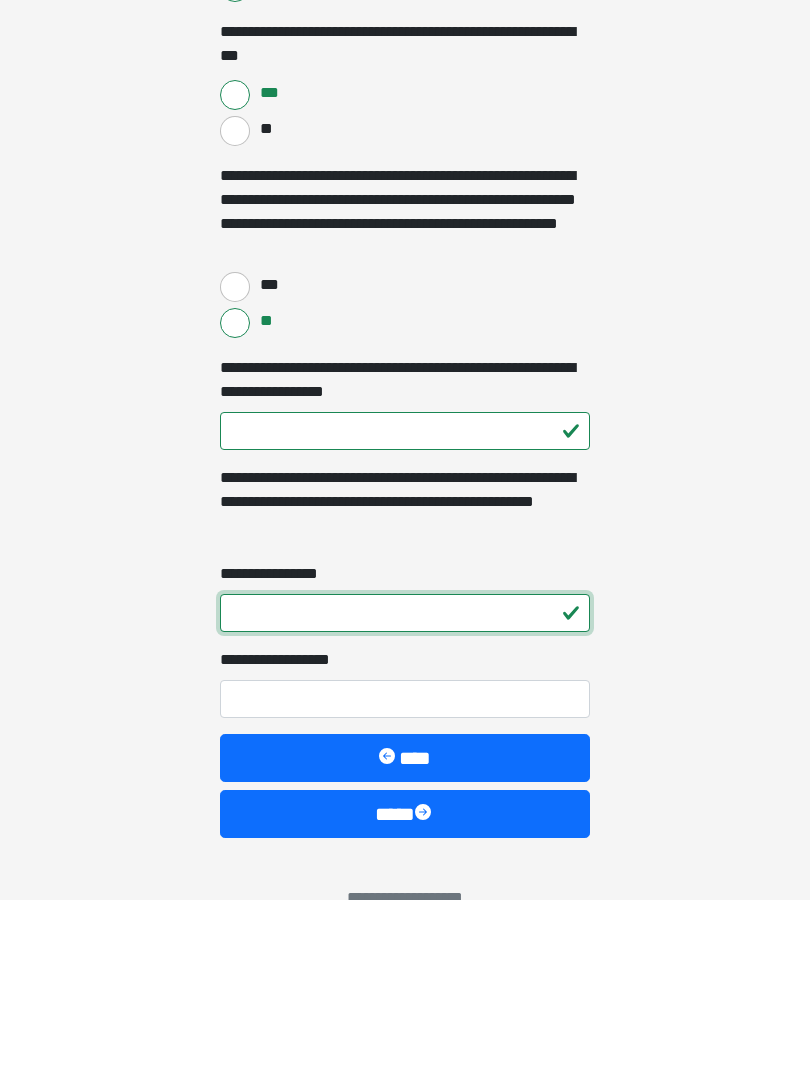 type on "*" 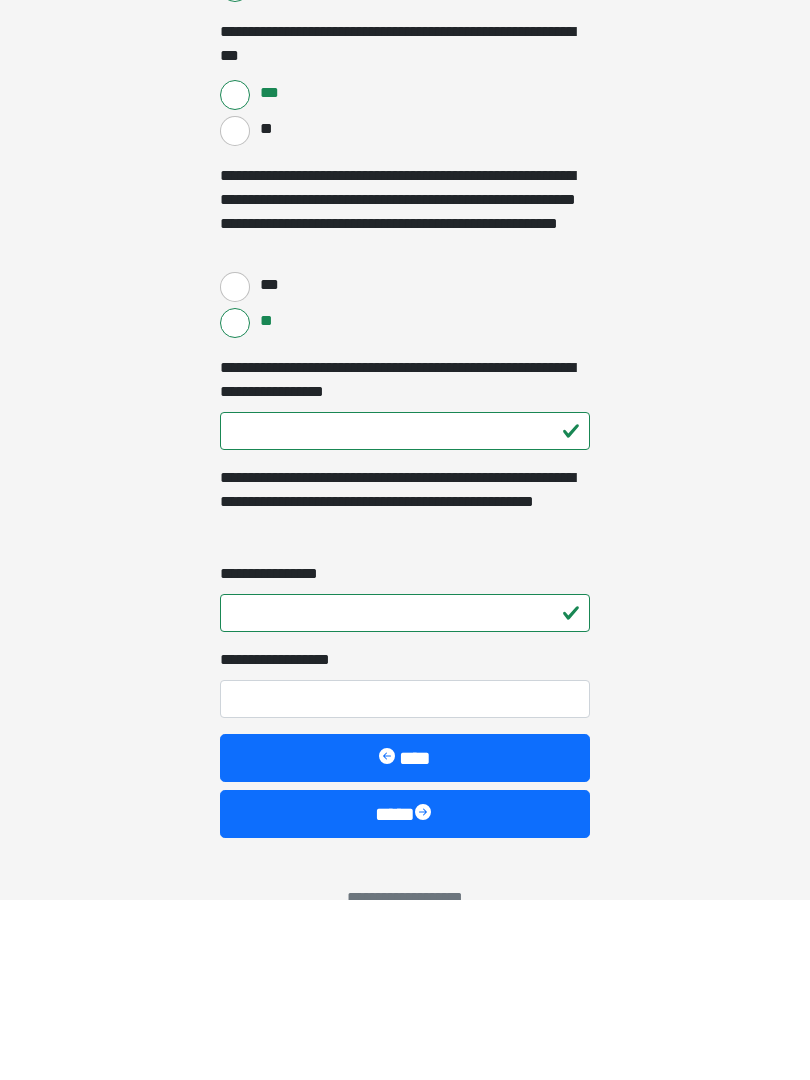 click on "**********" at bounding box center (405, 880) 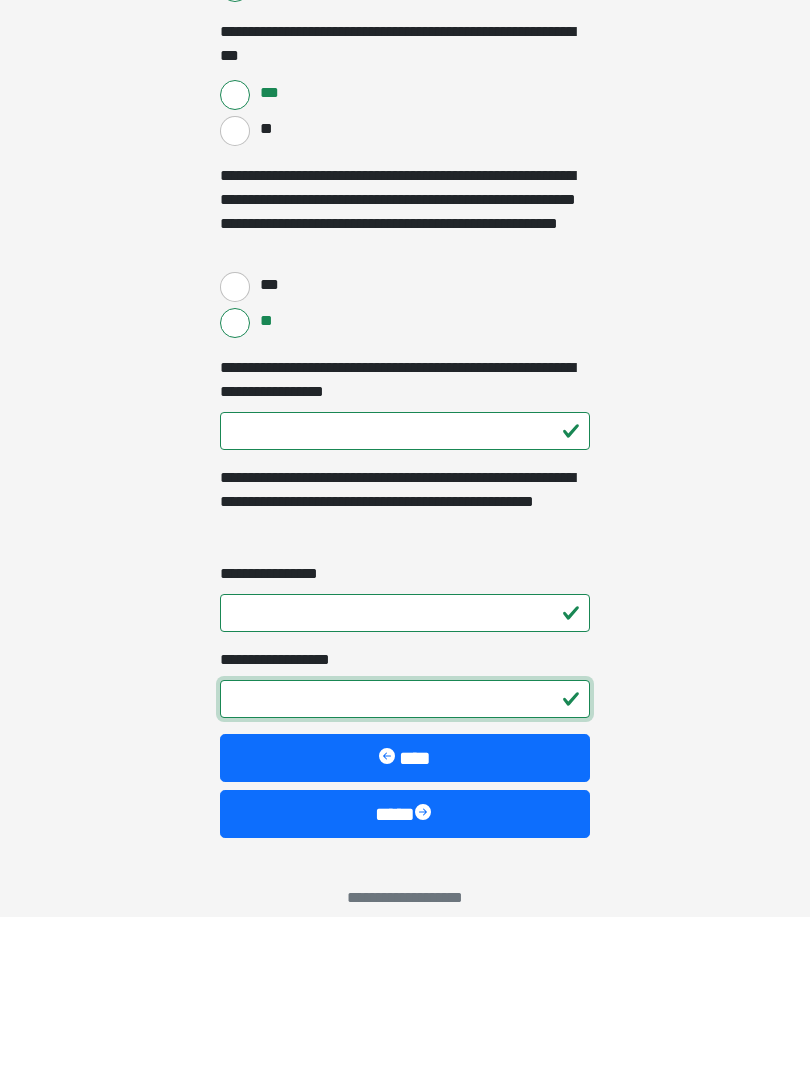 scroll, scrollTop: 3927, scrollLeft: 0, axis: vertical 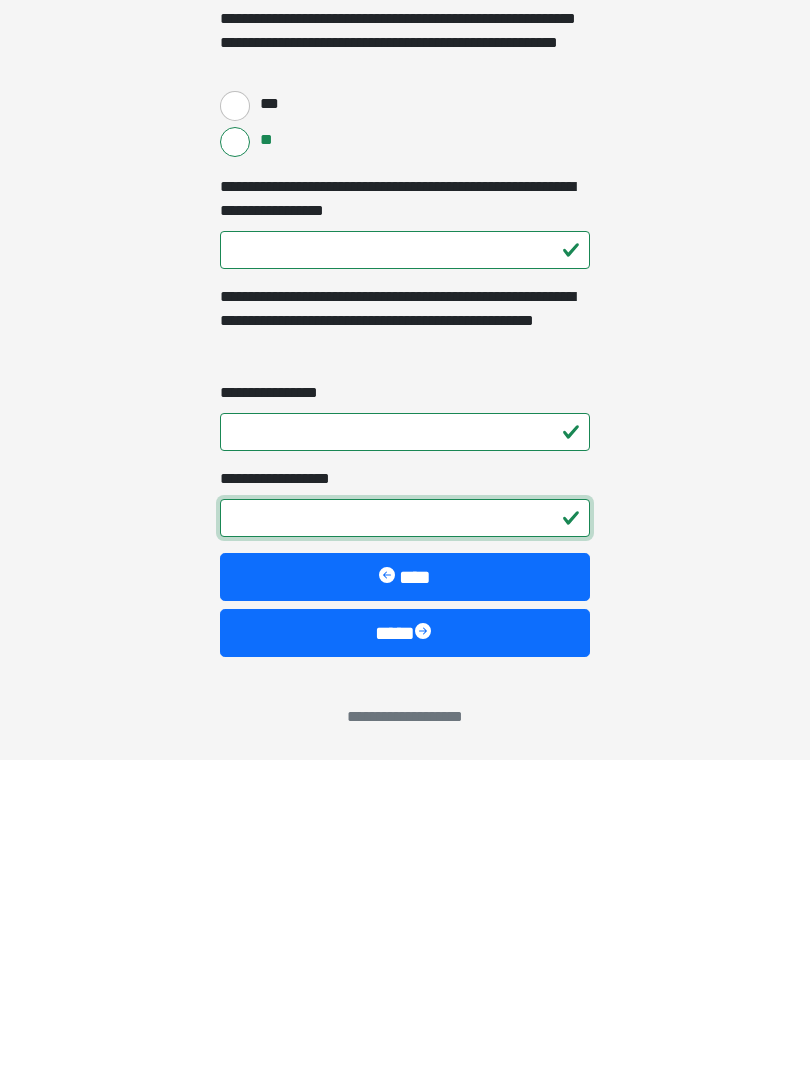 type on "*" 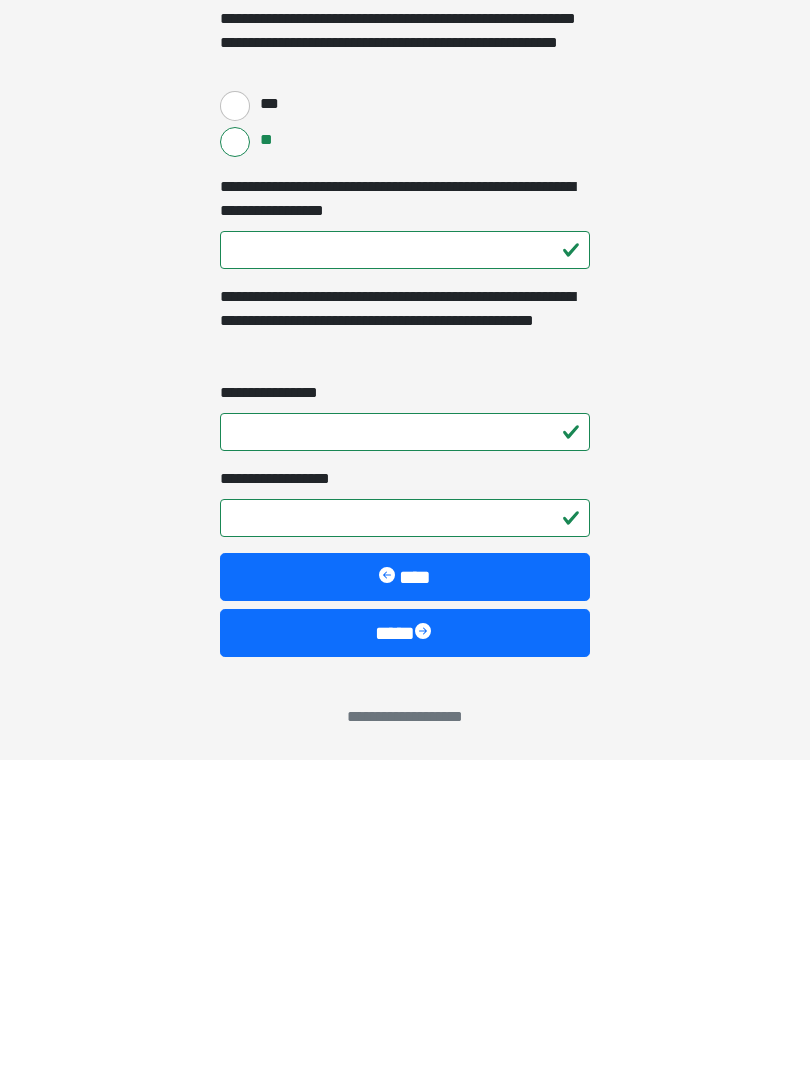 click on "****" at bounding box center [405, 897] 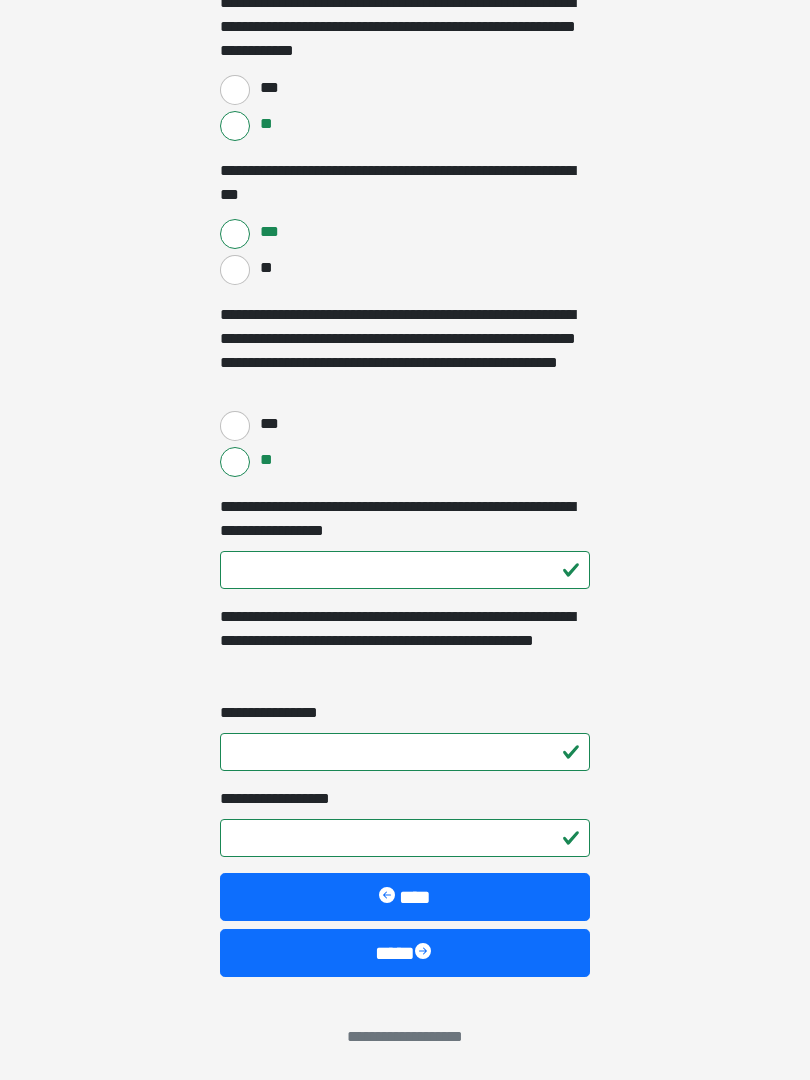 click on "****" at bounding box center (405, 953) 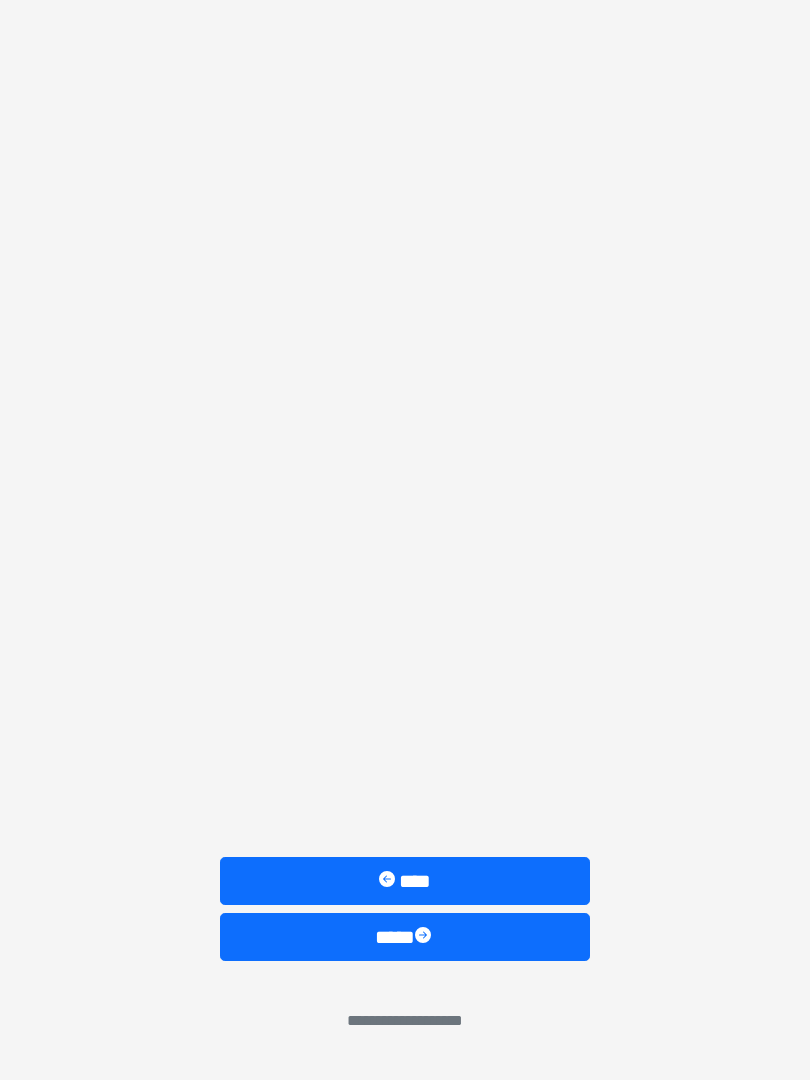 scroll, scrollTop: 0, scrollLeft: 0, axis: both 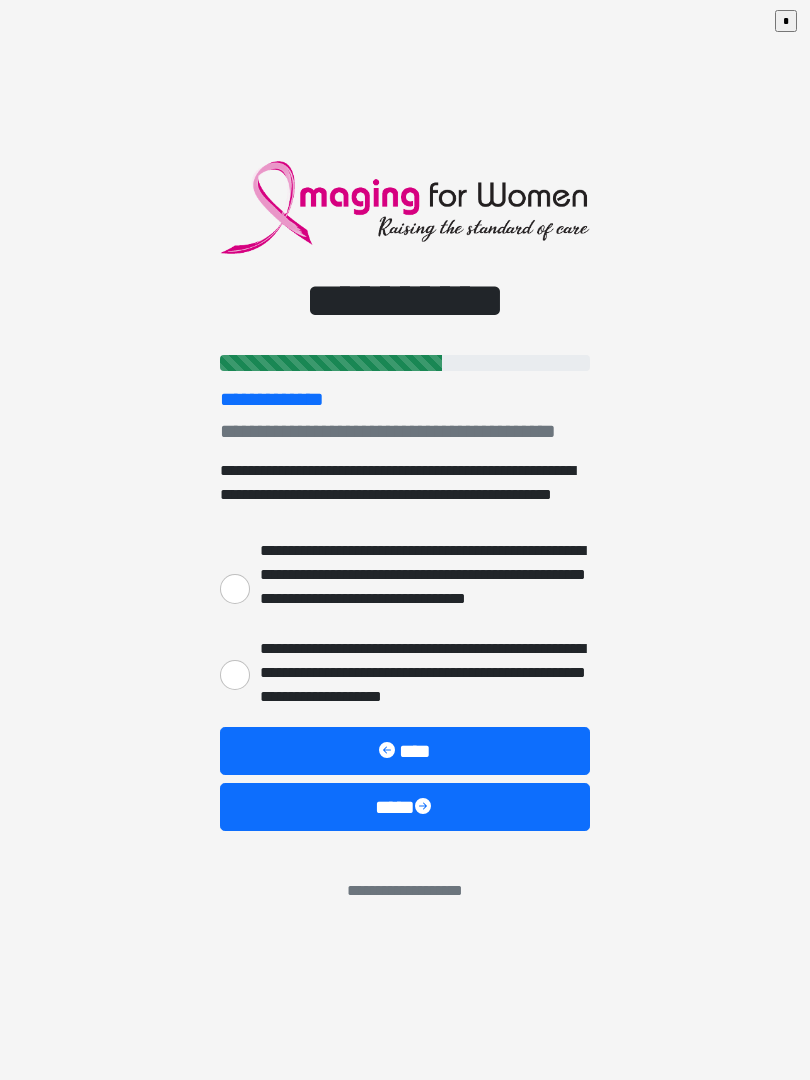 click on "**********" at bounding box center [235, 675] 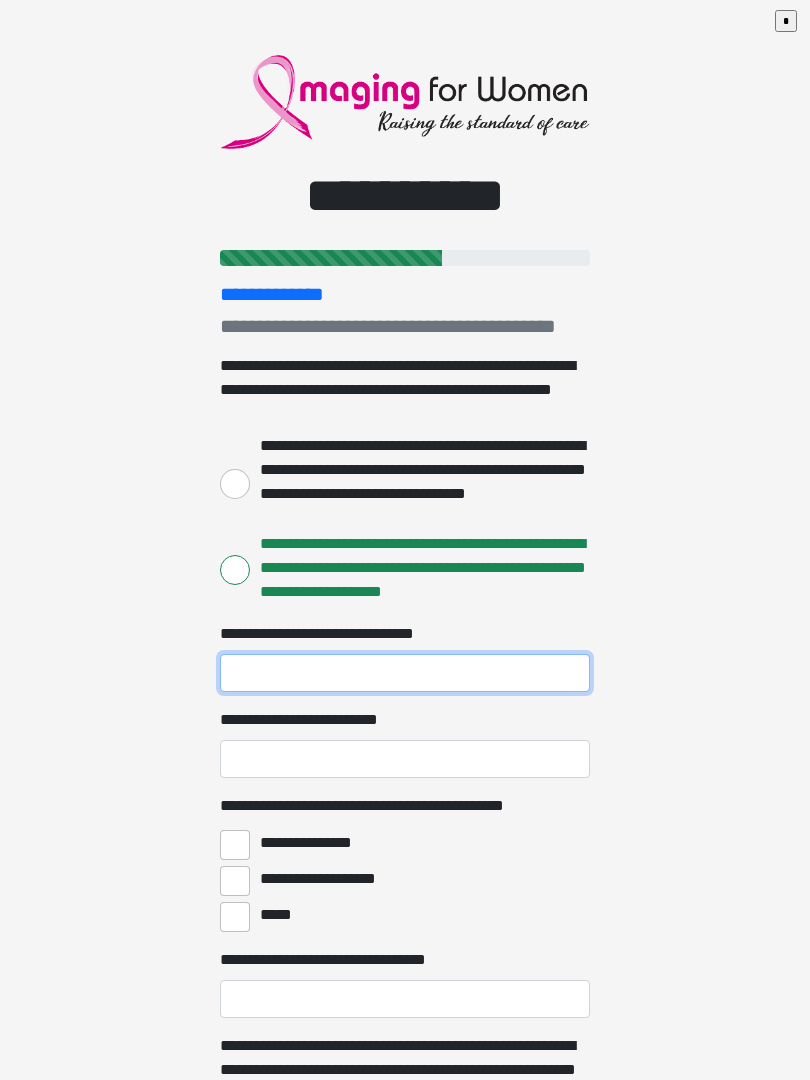 click on "**********" at bounding box center [405, 673] 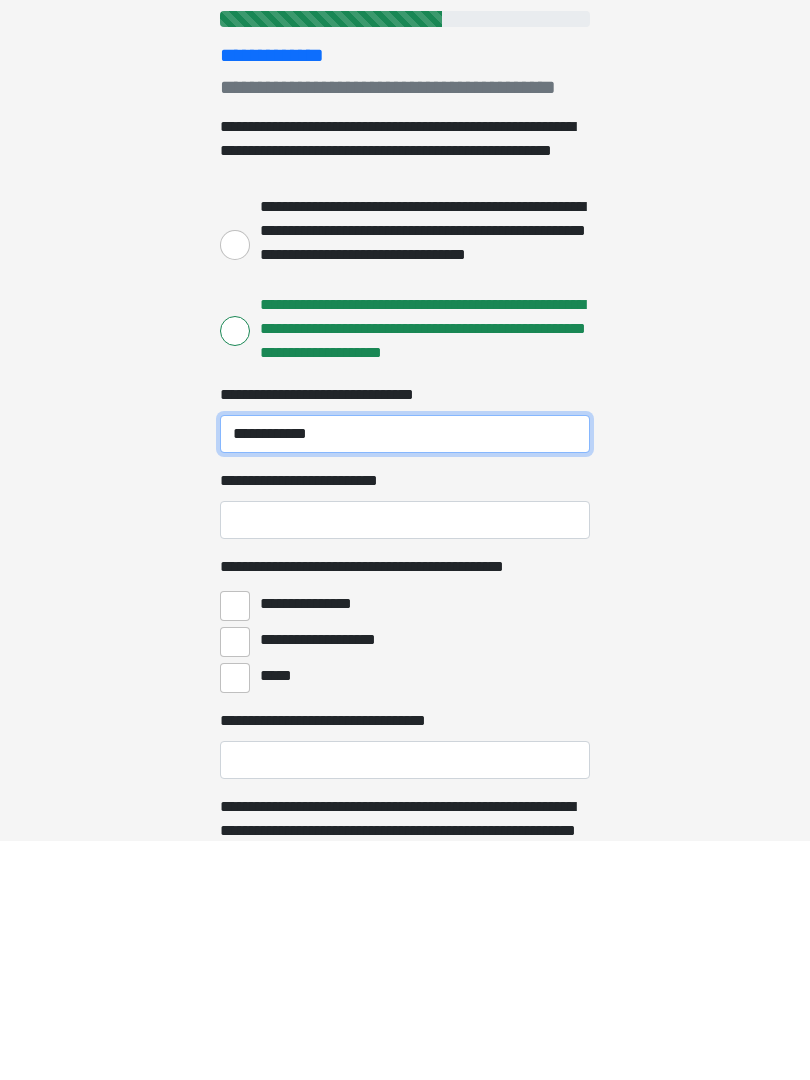 type on "**********" 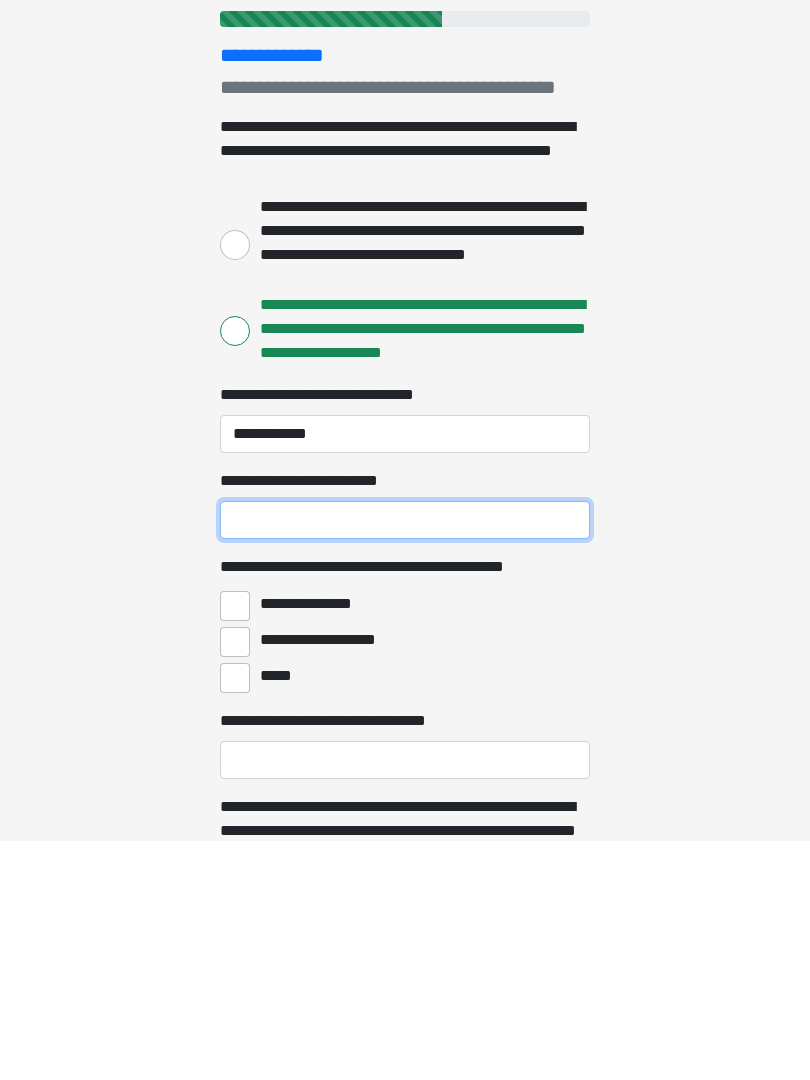 click on "**********" at bounding box center (405, 759) 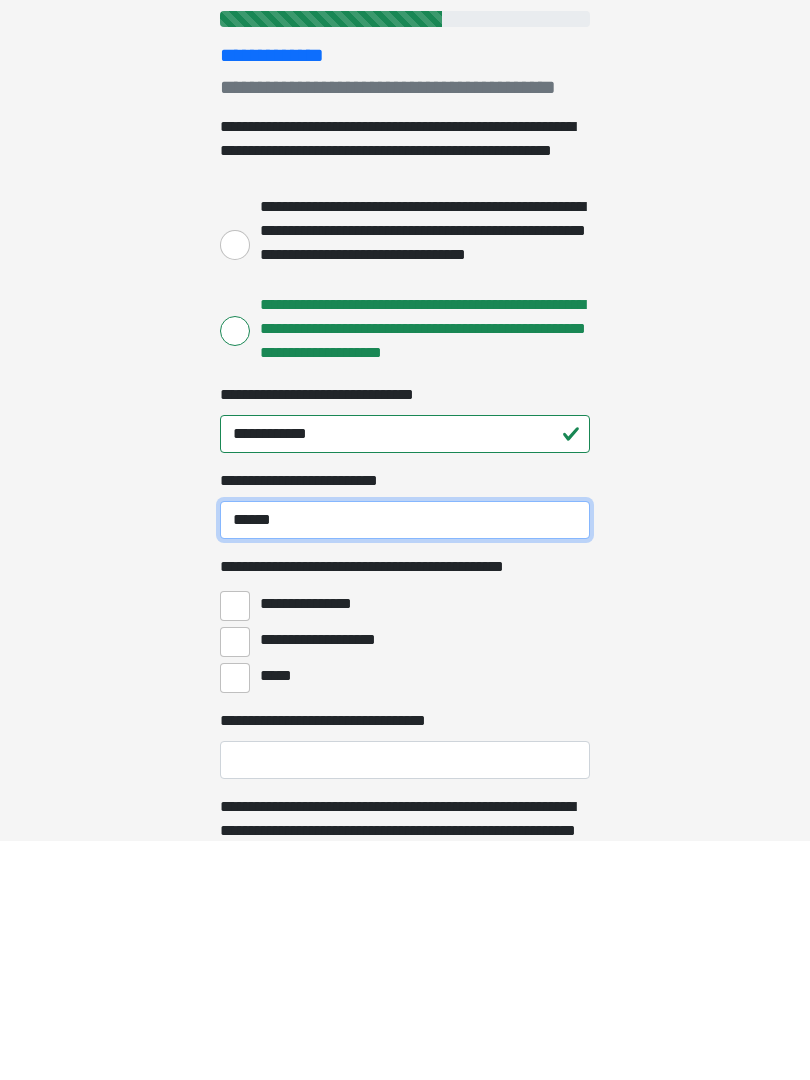 type on "******" 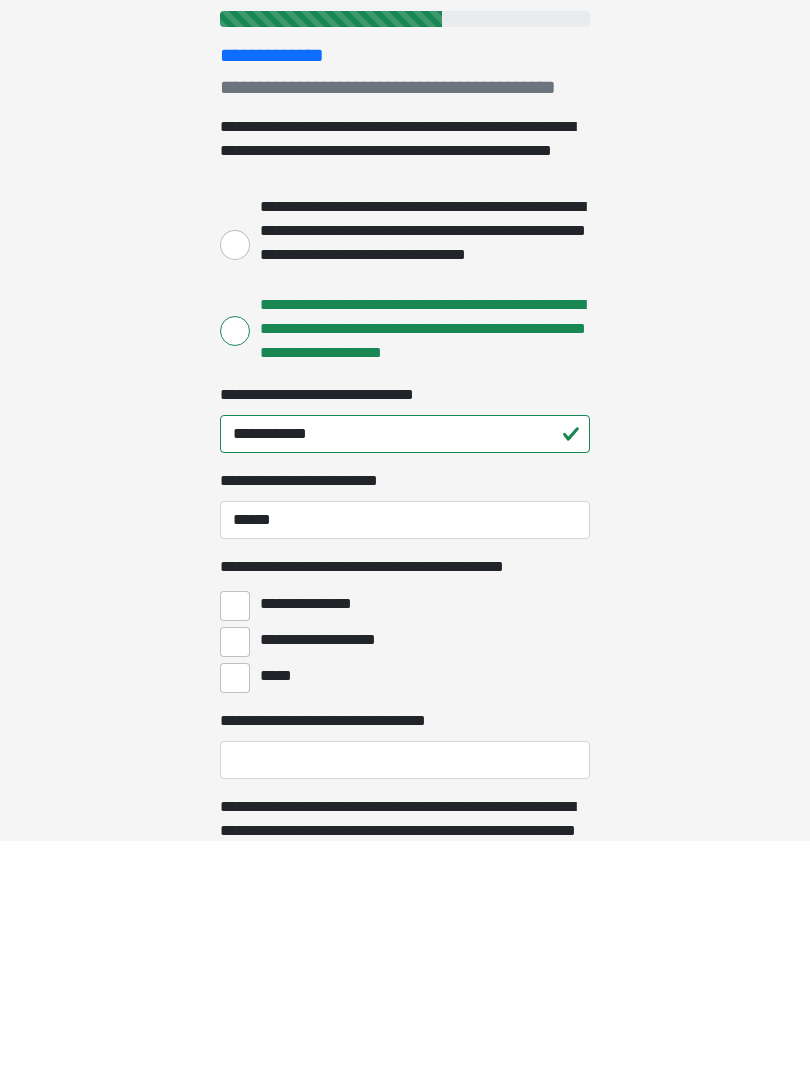 click on "**********" at bounding box center (235, 845) 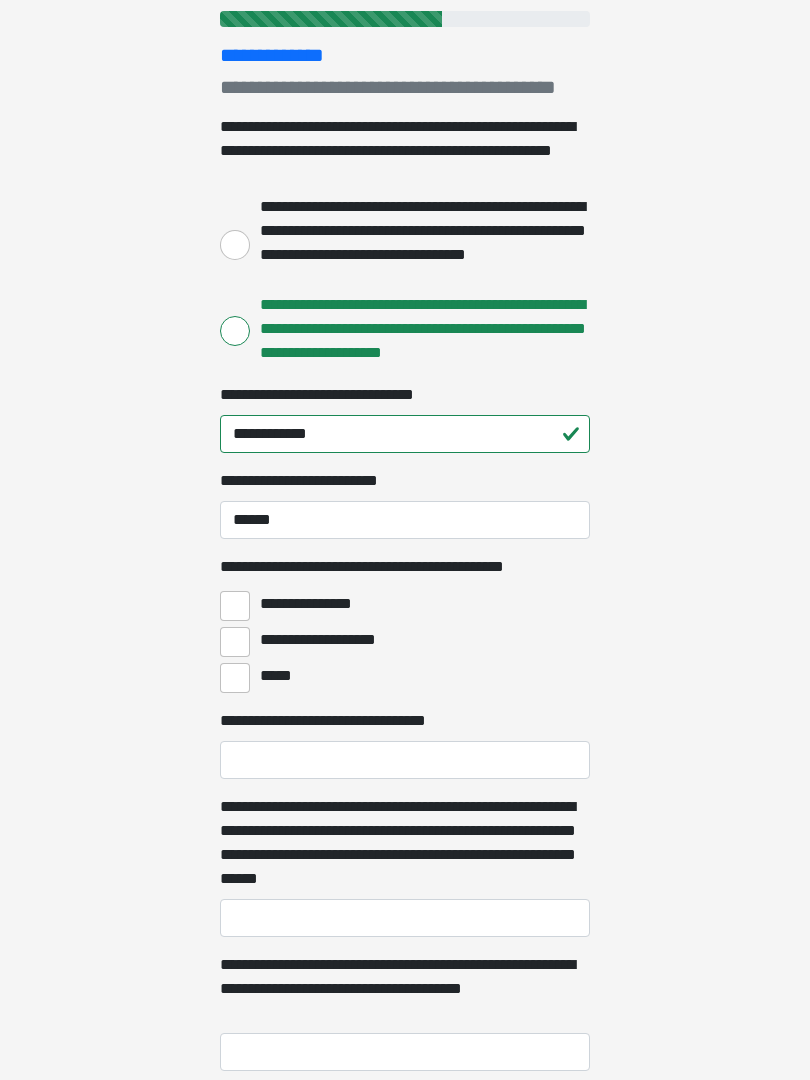 click on "**********" at bounding box center (235, 642) 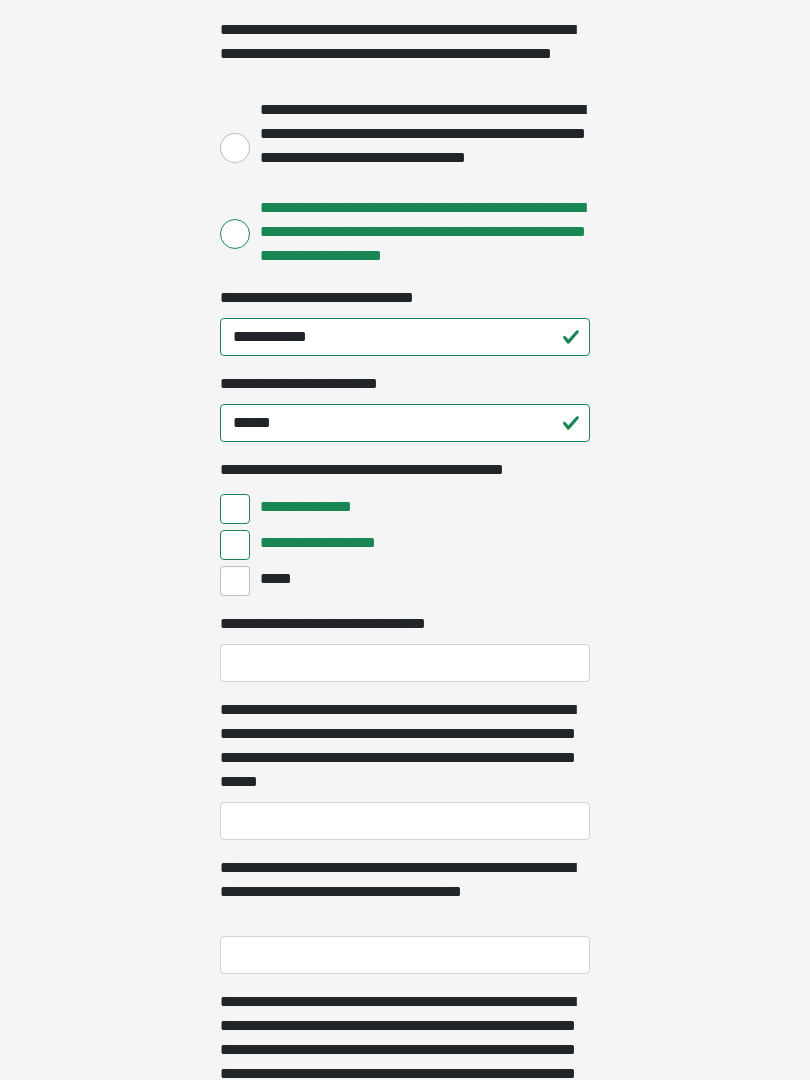 scroll, scrollTop: 340, scrollLeft: 0, axis: vertical 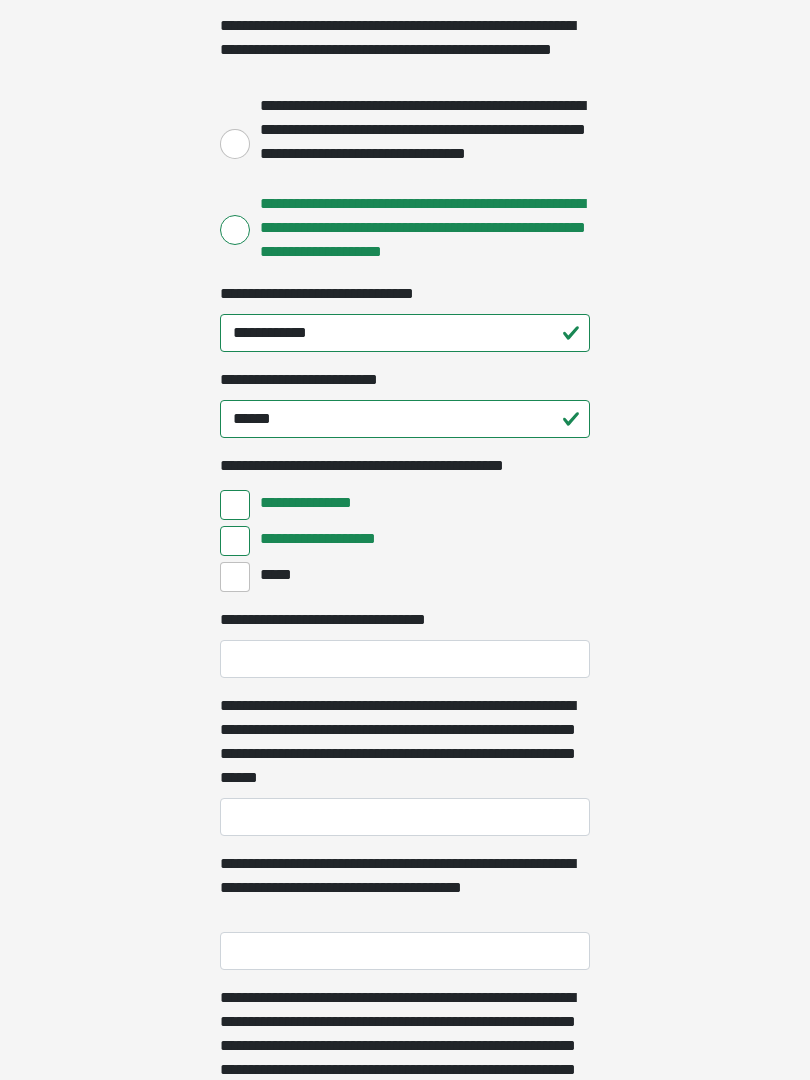 click on "*****" at bounding box center [235, 577] 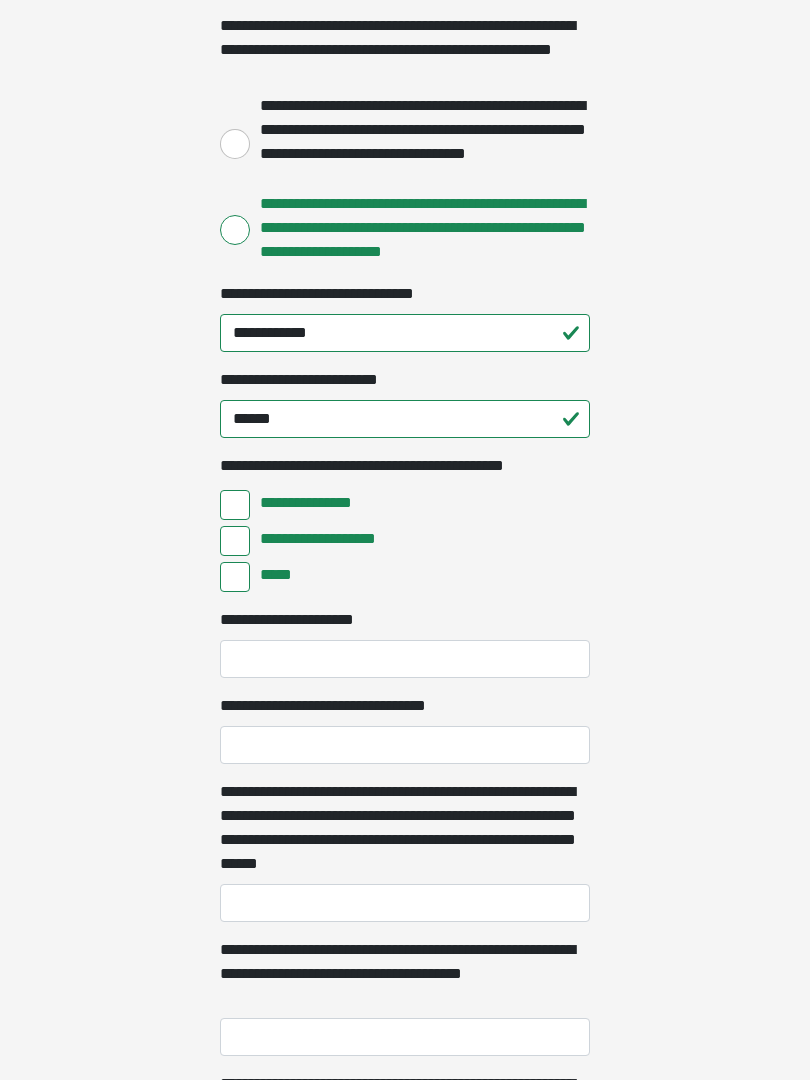 click on "*****" at bounding box center (235, 577) 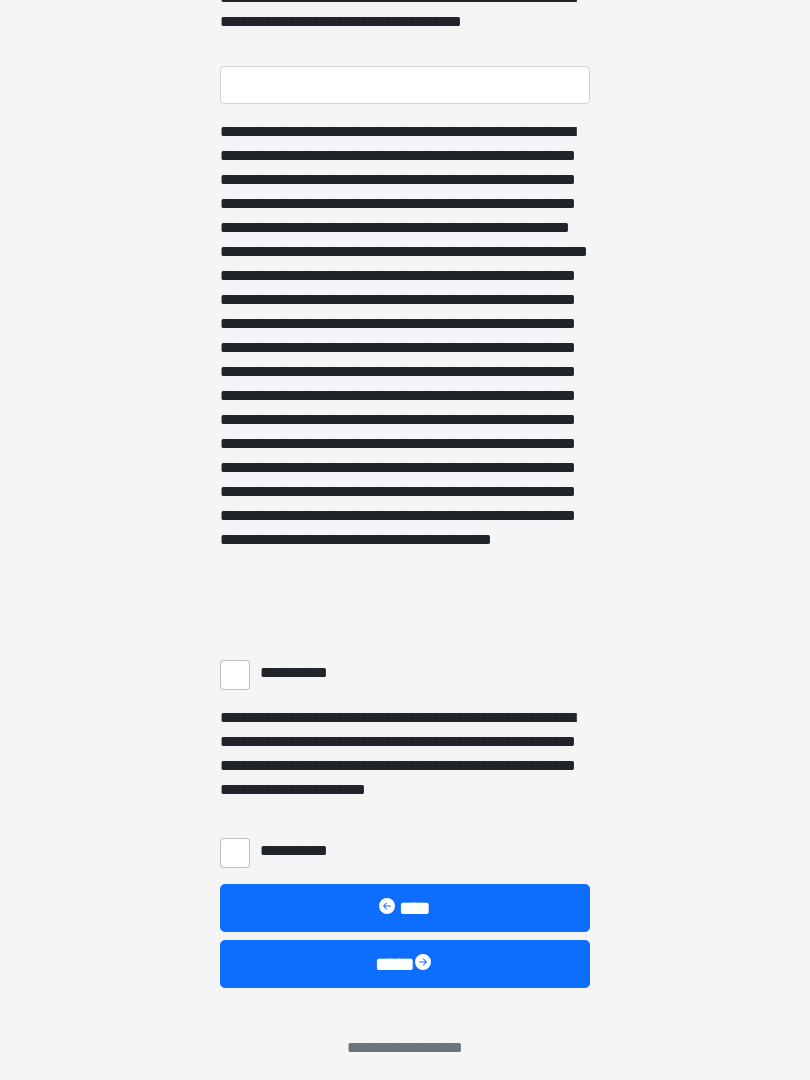 scroll, scrollTop: 1217, scrollLeft: 0, axis: vertical 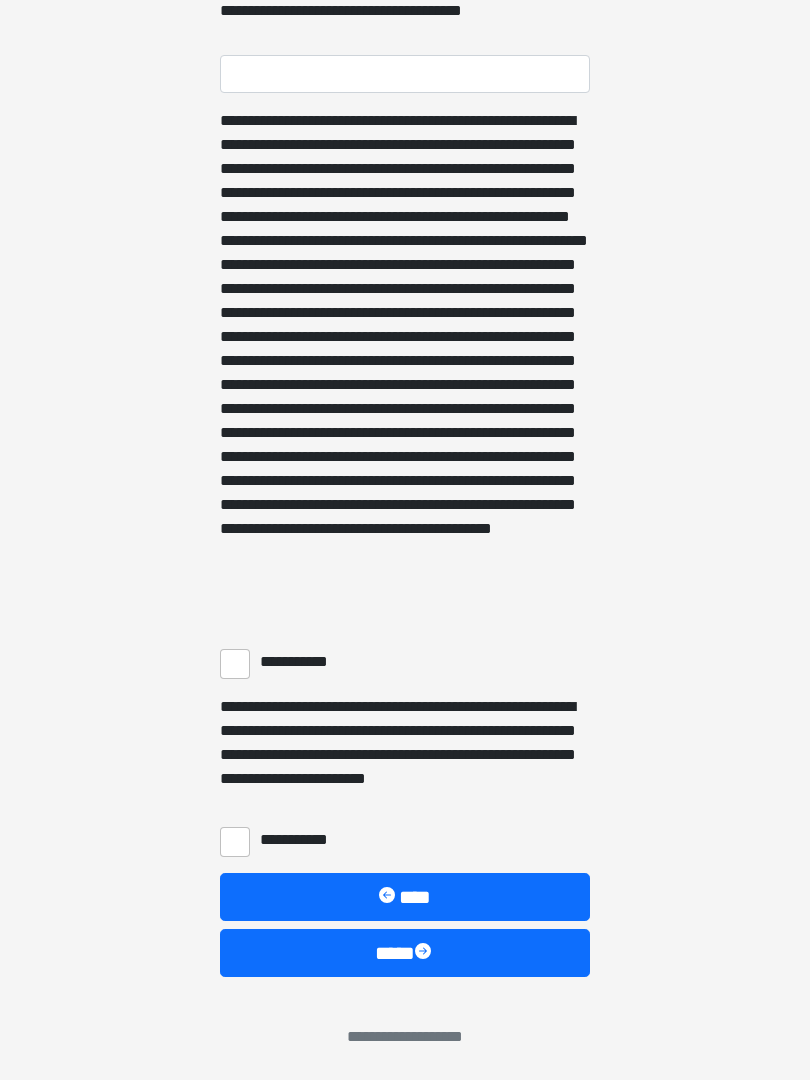 click on "**********" at bounding box center [235, 664] 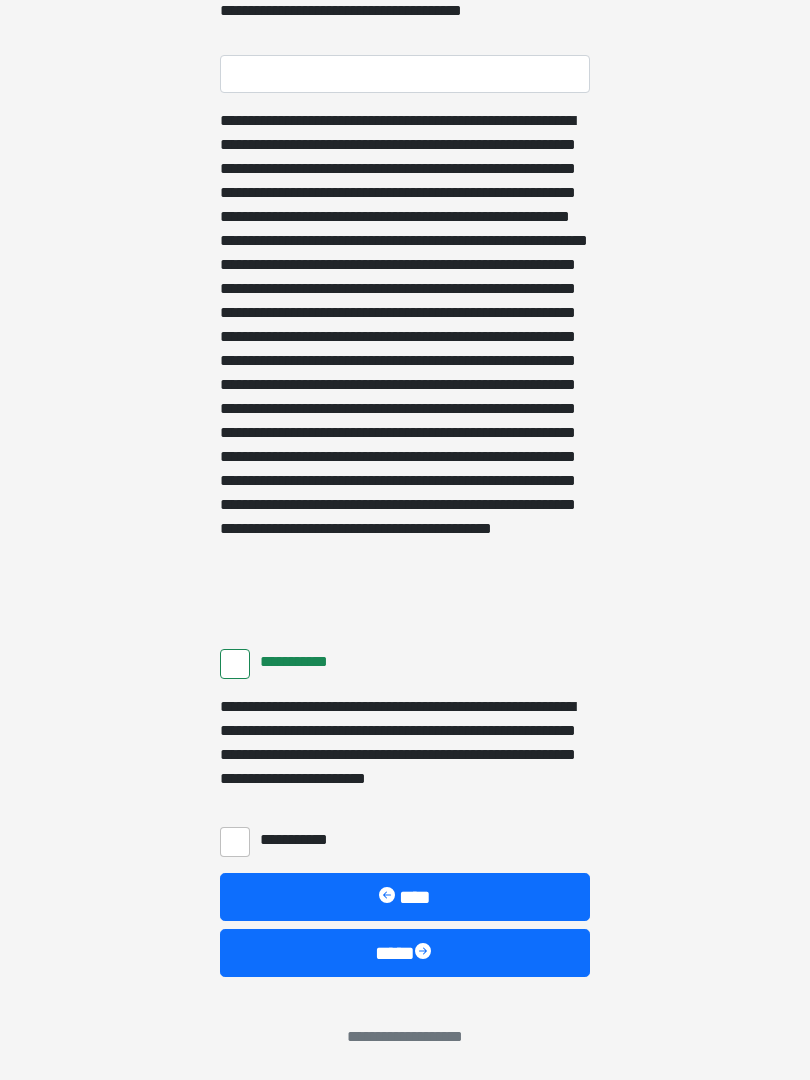 click on "**********" at bounding box center (235, 842) 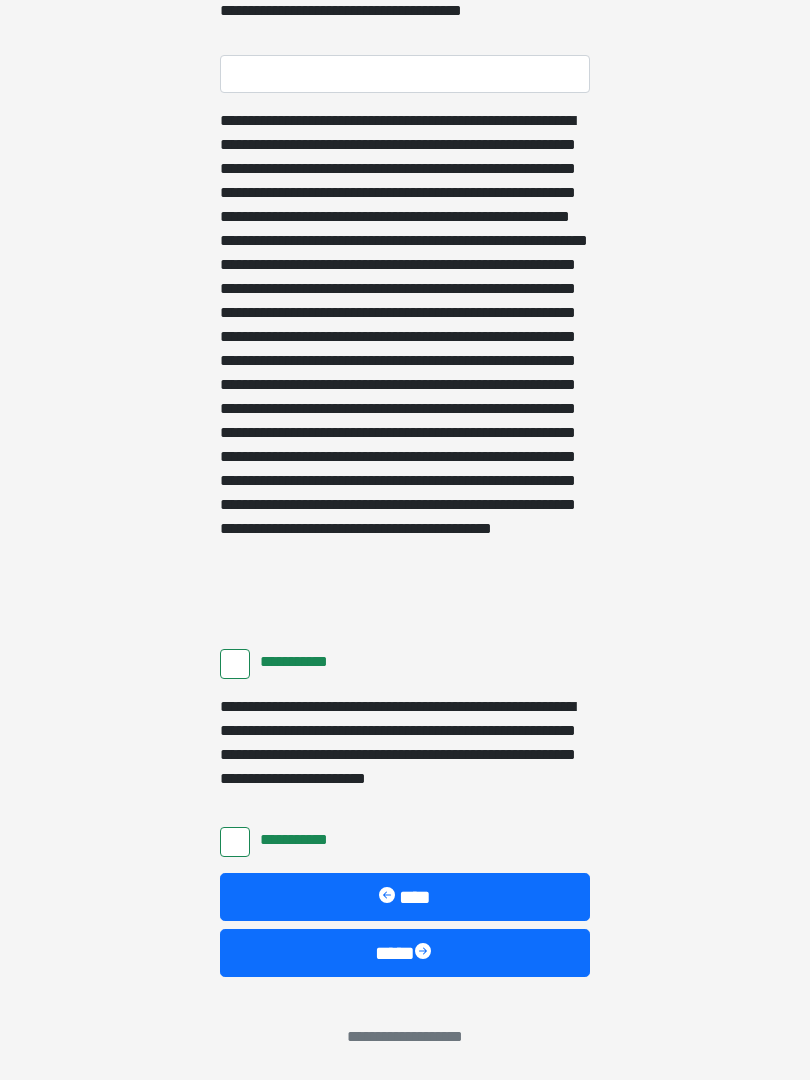 click on "****" at bounding box center (405, 953) 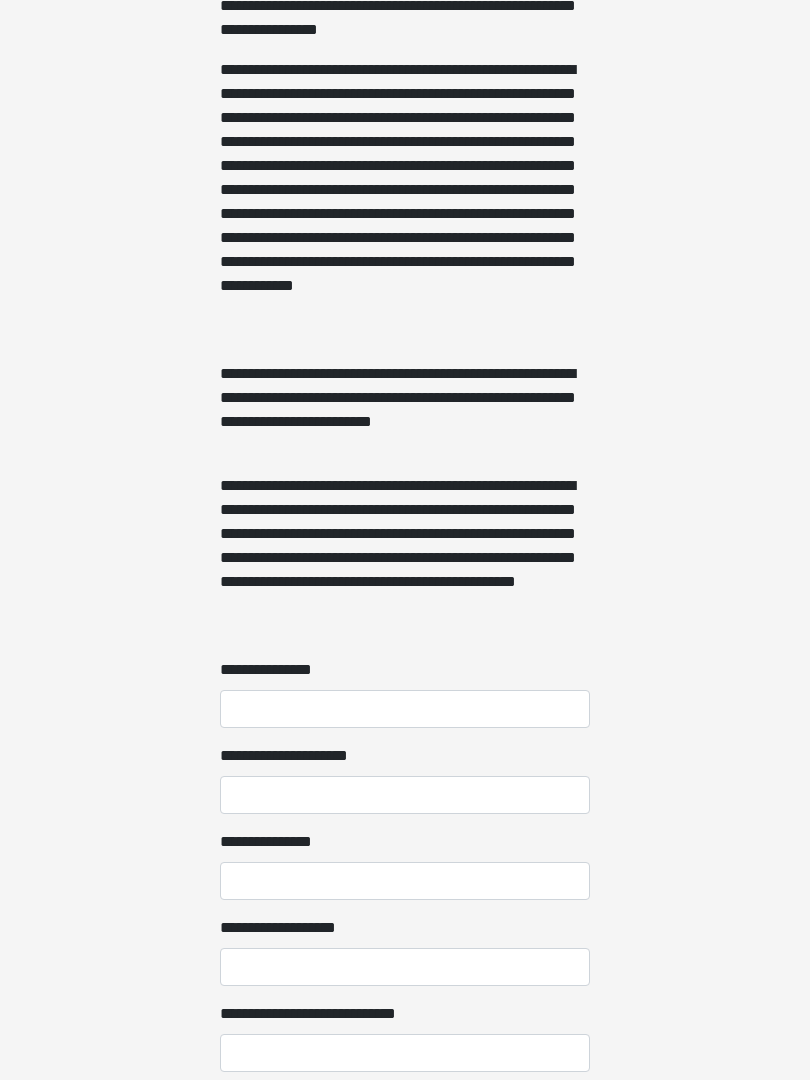 scroll, scrollTop: 1095, scrollLeft: 0, axis: vertical 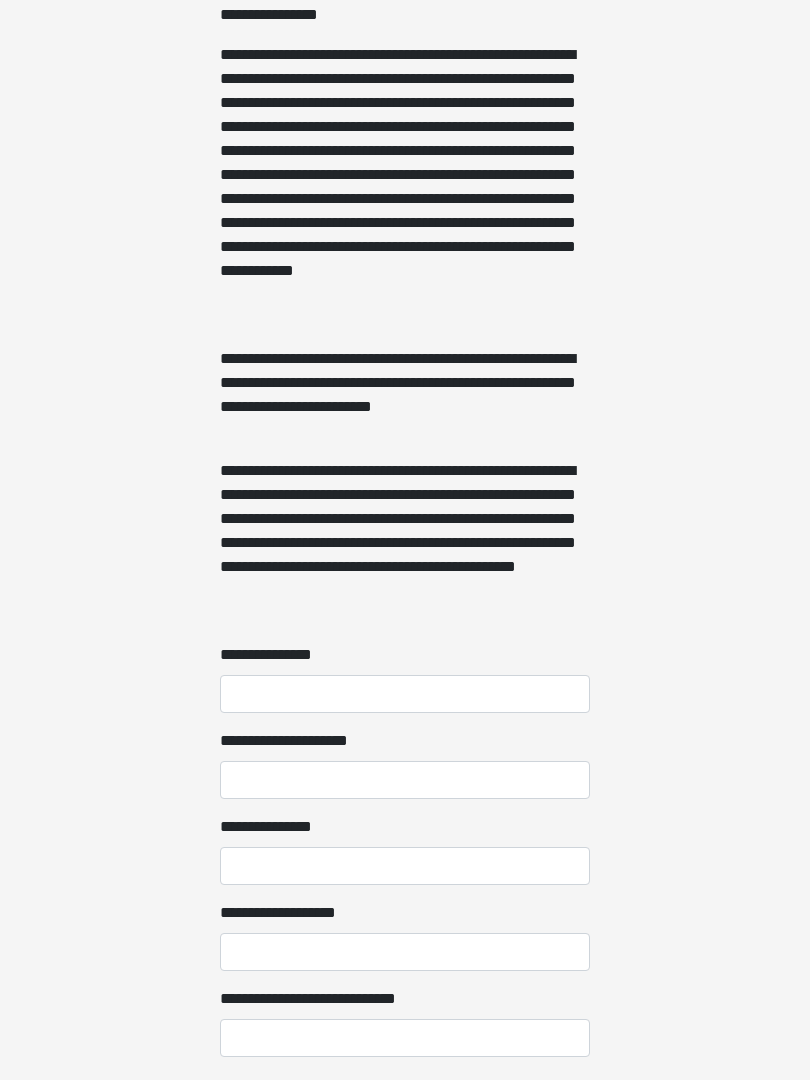 click on "**********" at bounding box center [405, 694] 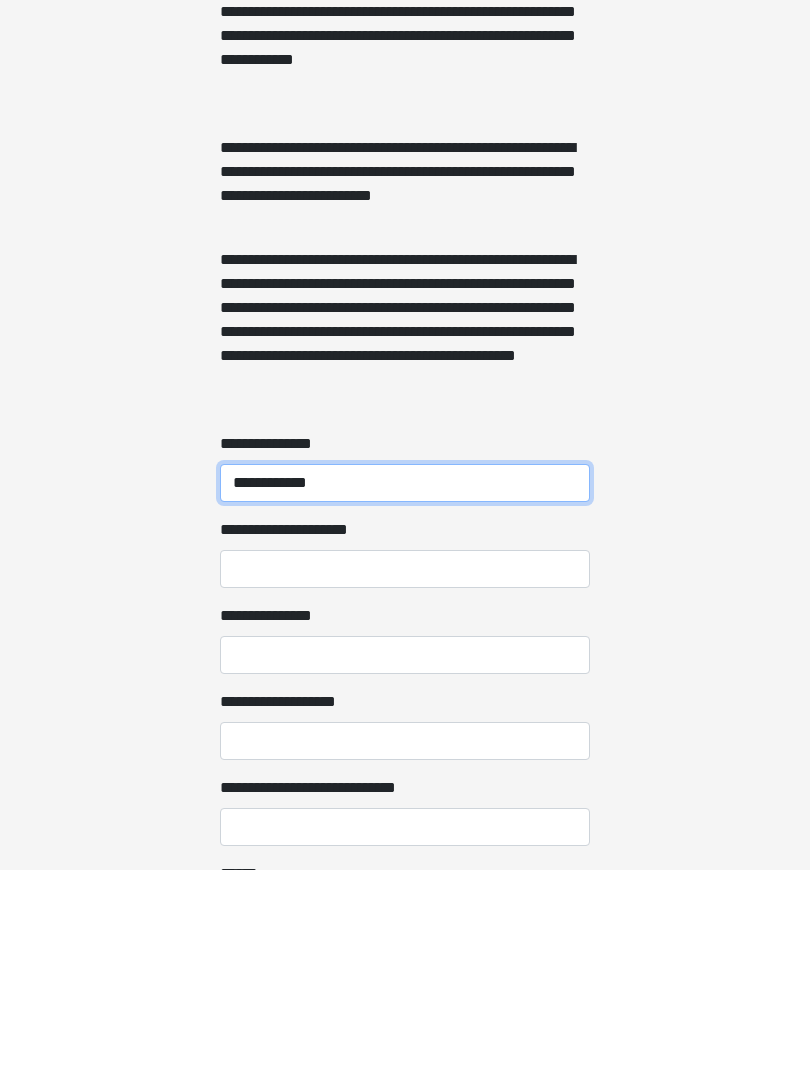 type on "**********" 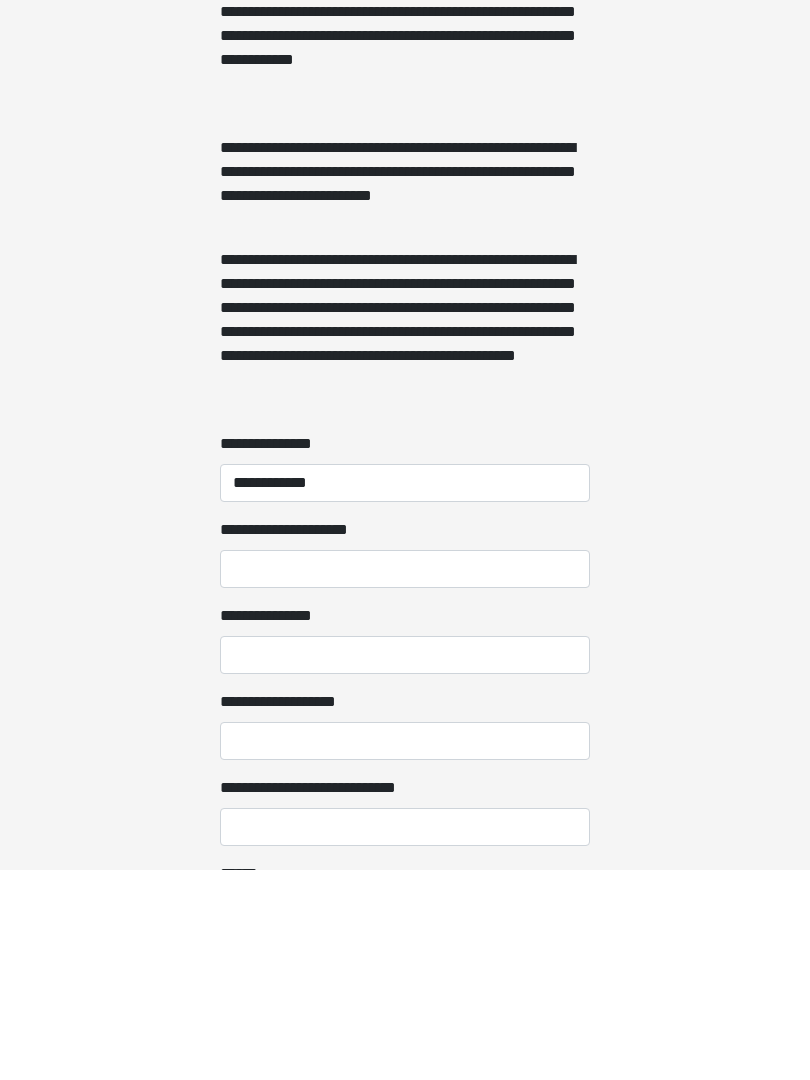 click on "**********" at bounding box center (405, 780) 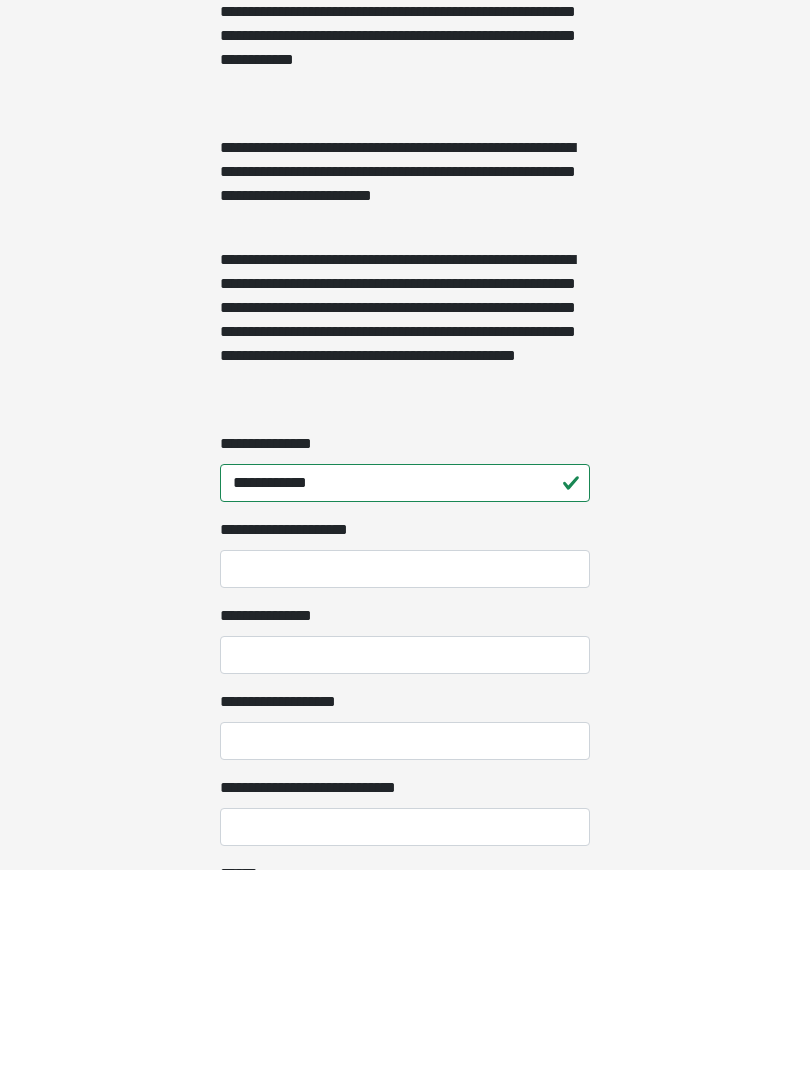 click on "**********" at bounding box center (405, 866) 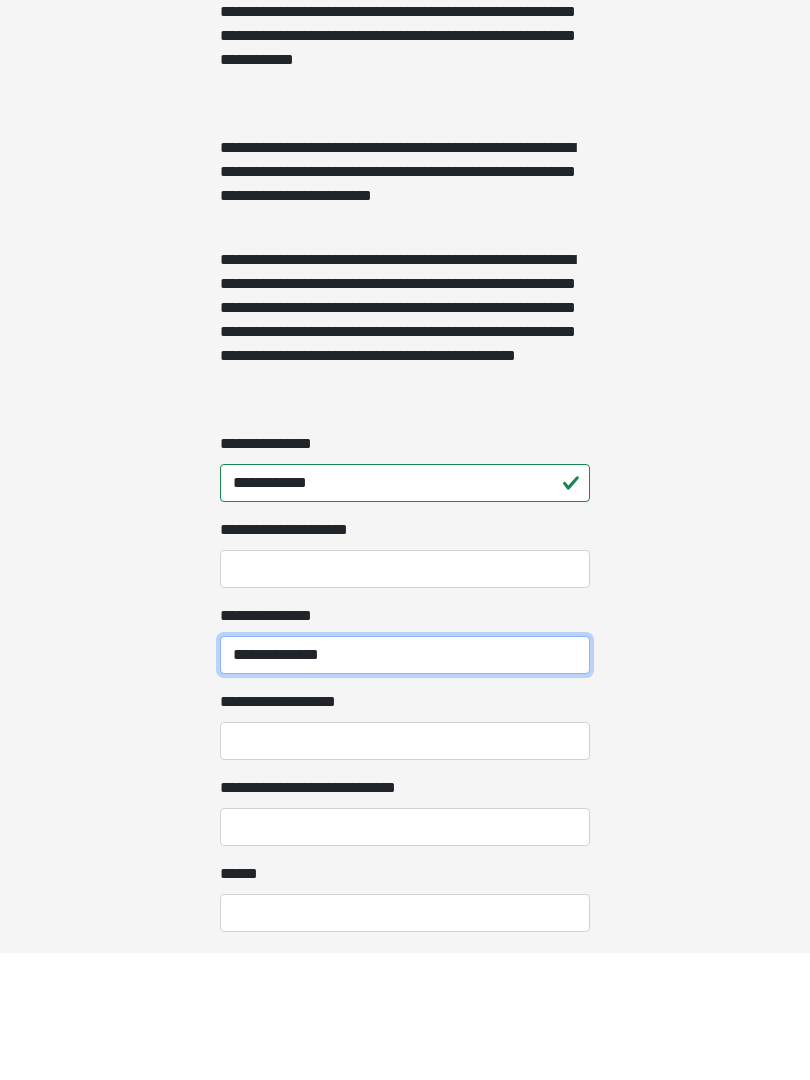 scroll, scrollTop: 1185, scrollLeft: 0, axis: vertical 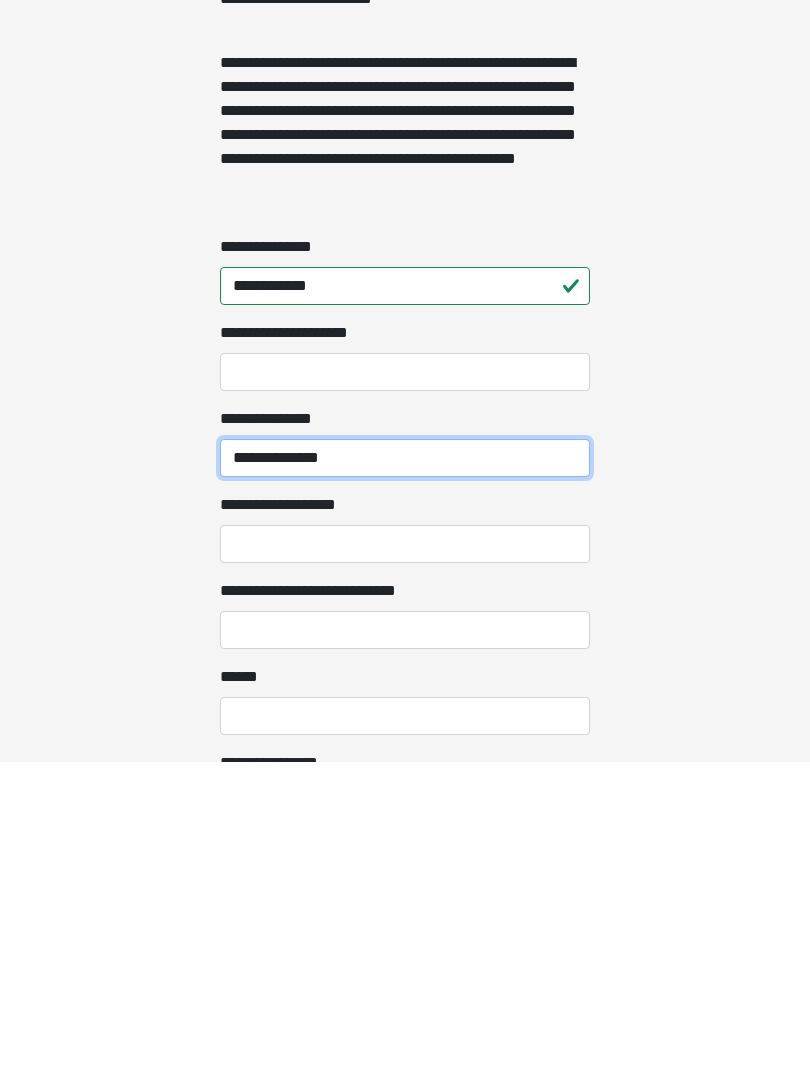 type on "**********" 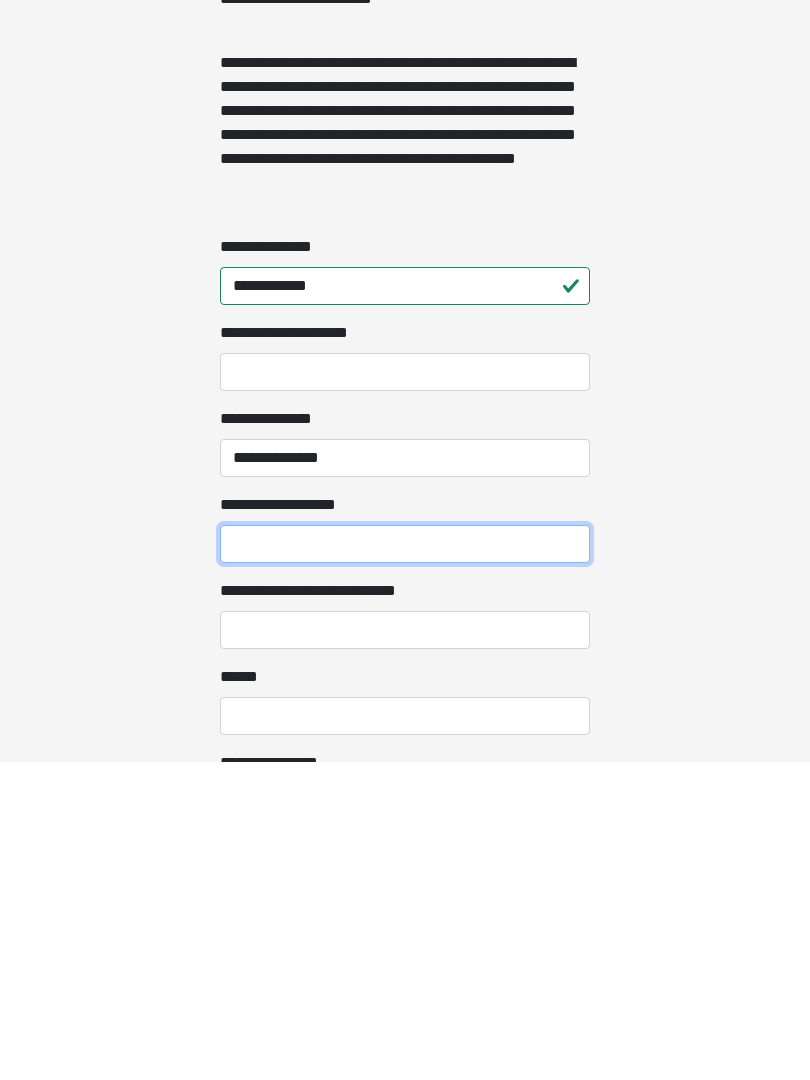 click on "**********" at bounding box center [405, 862] 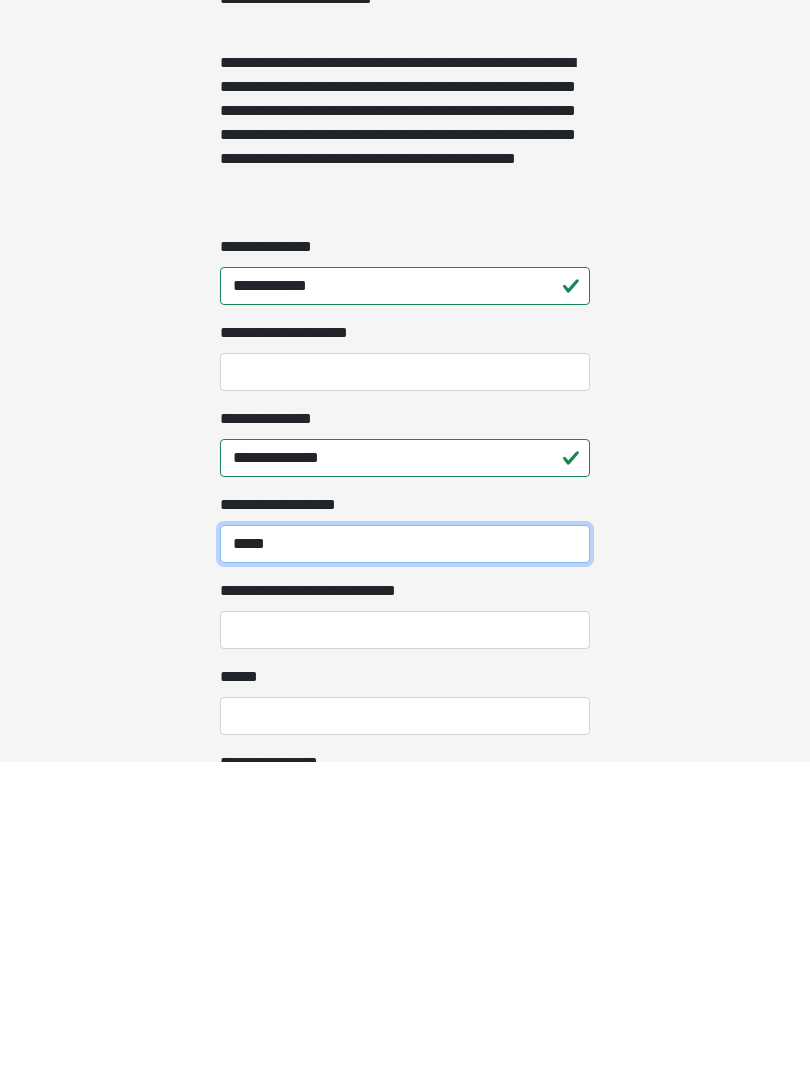 type on "*****" 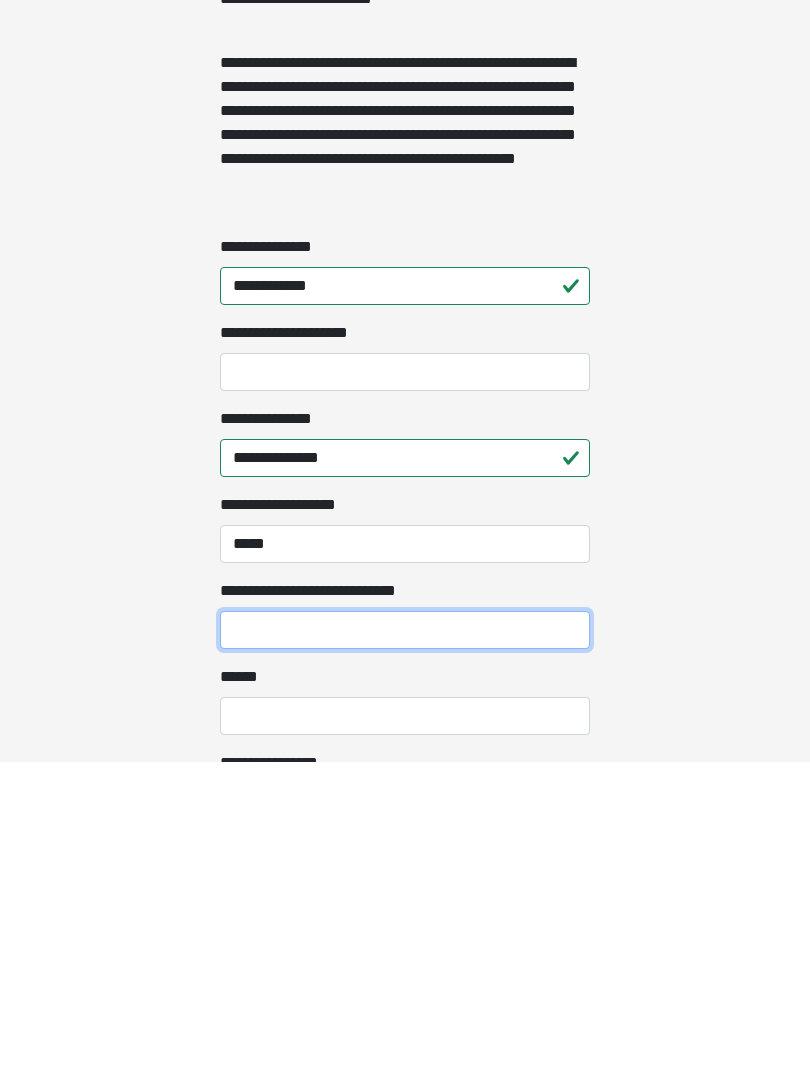 click on "**********" at bounding box center (405, 948) 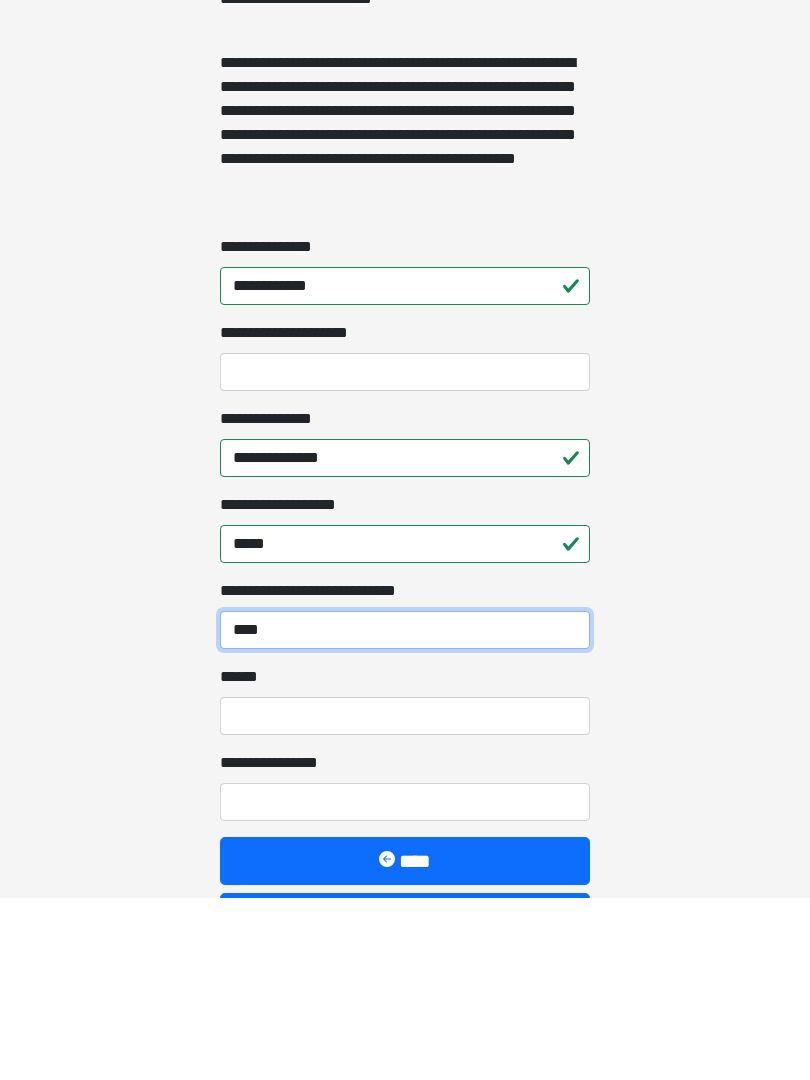 scroll, scrollTop: 1323, scrollLeft: 0, axis: vertical 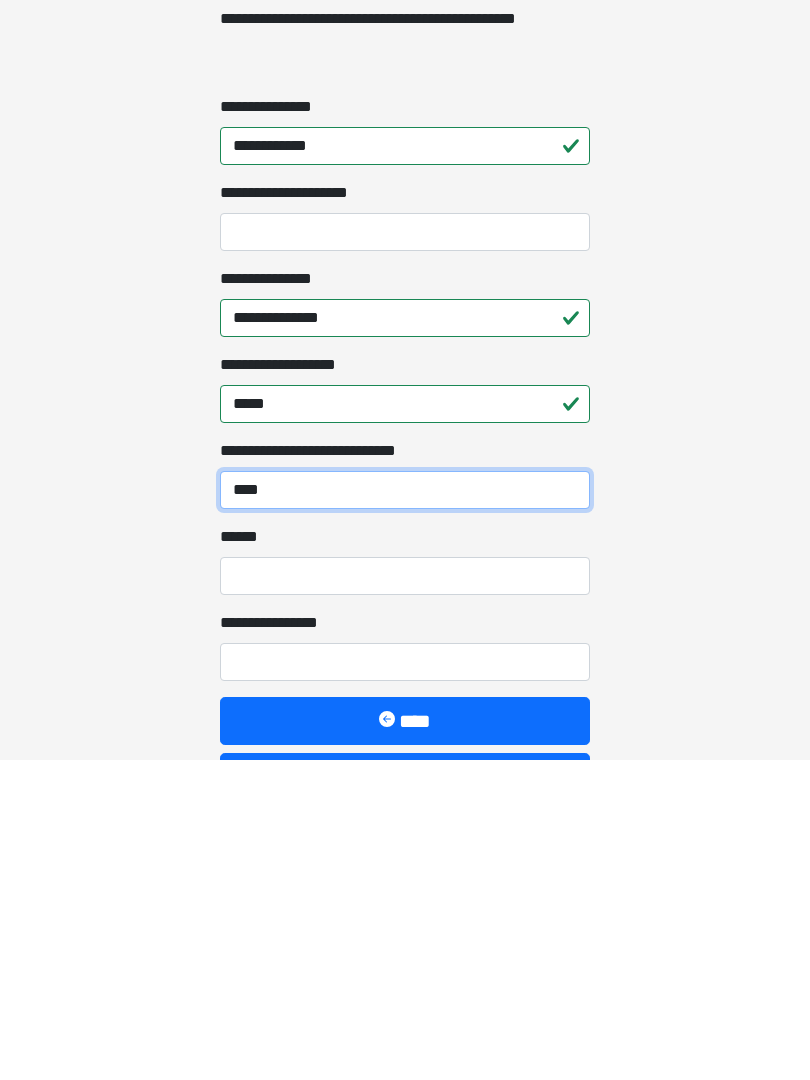 type on "****" 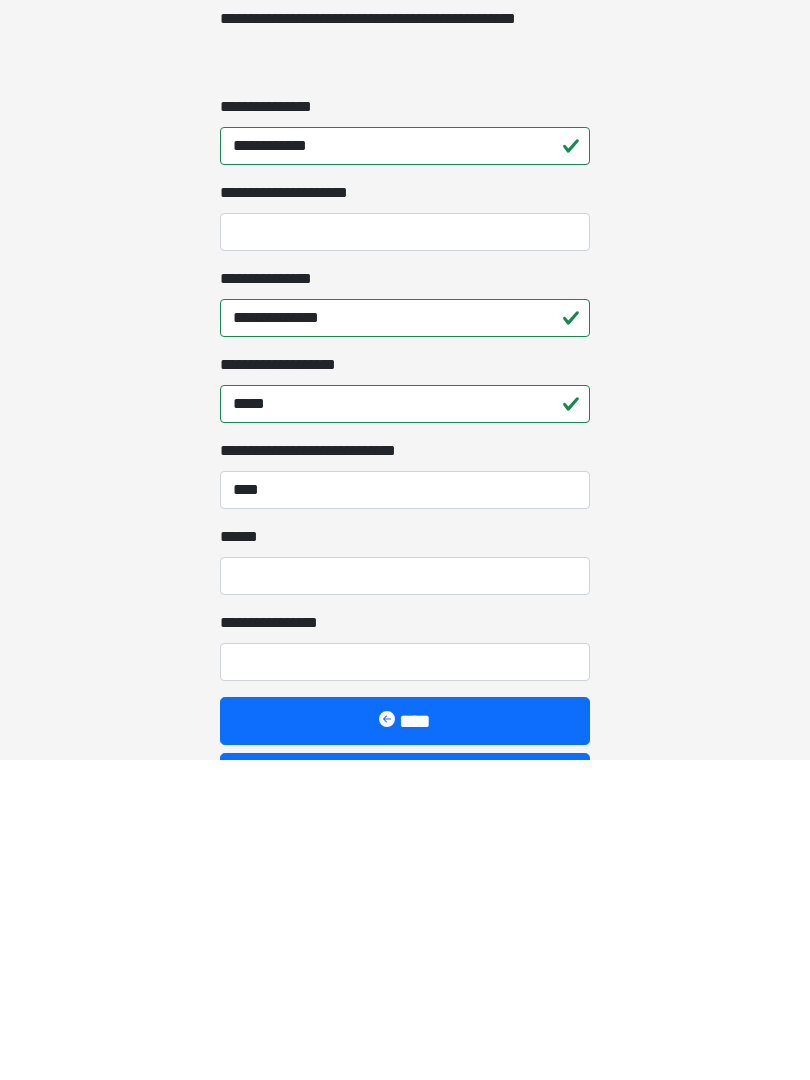 click on "**** *" at bounding box center (405, 896) 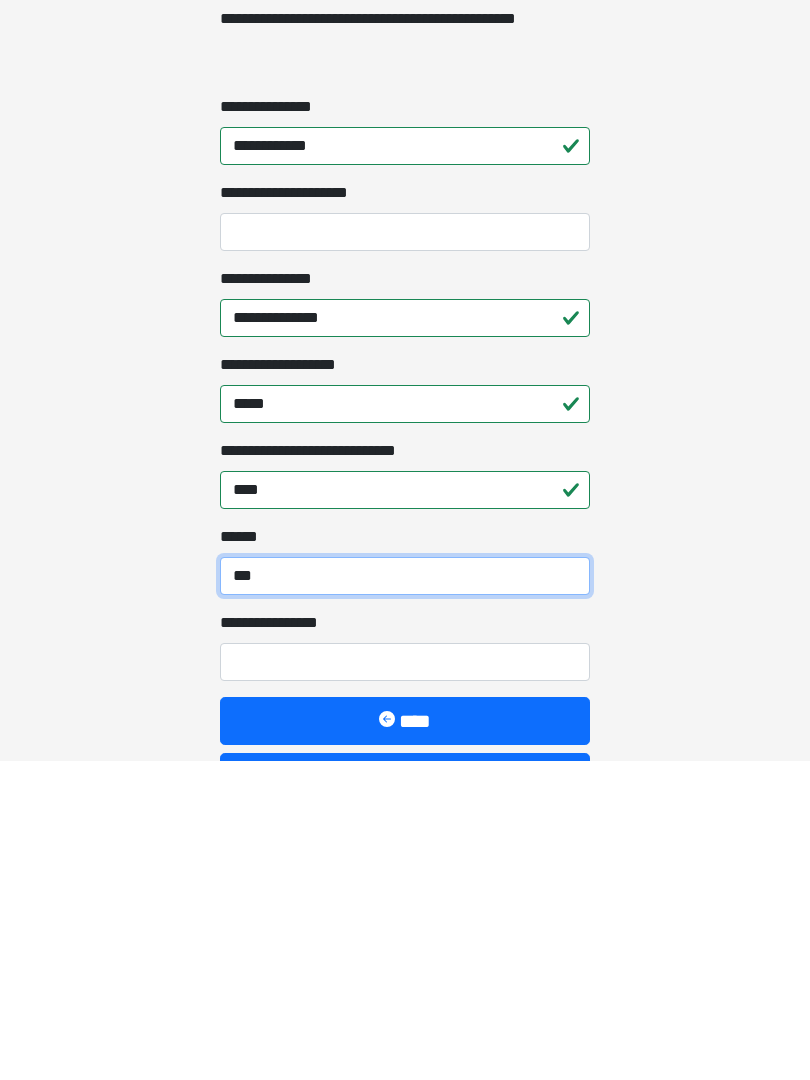 type on "***" 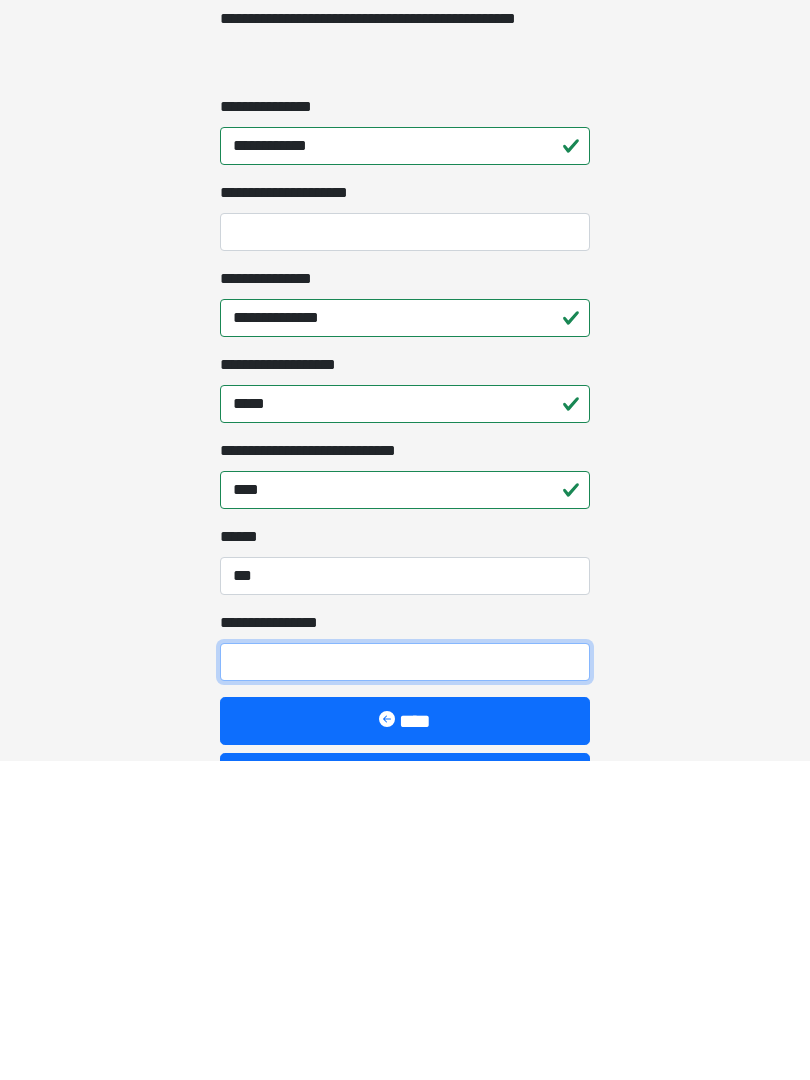 click on "**********" at bounding box center [405, 982] 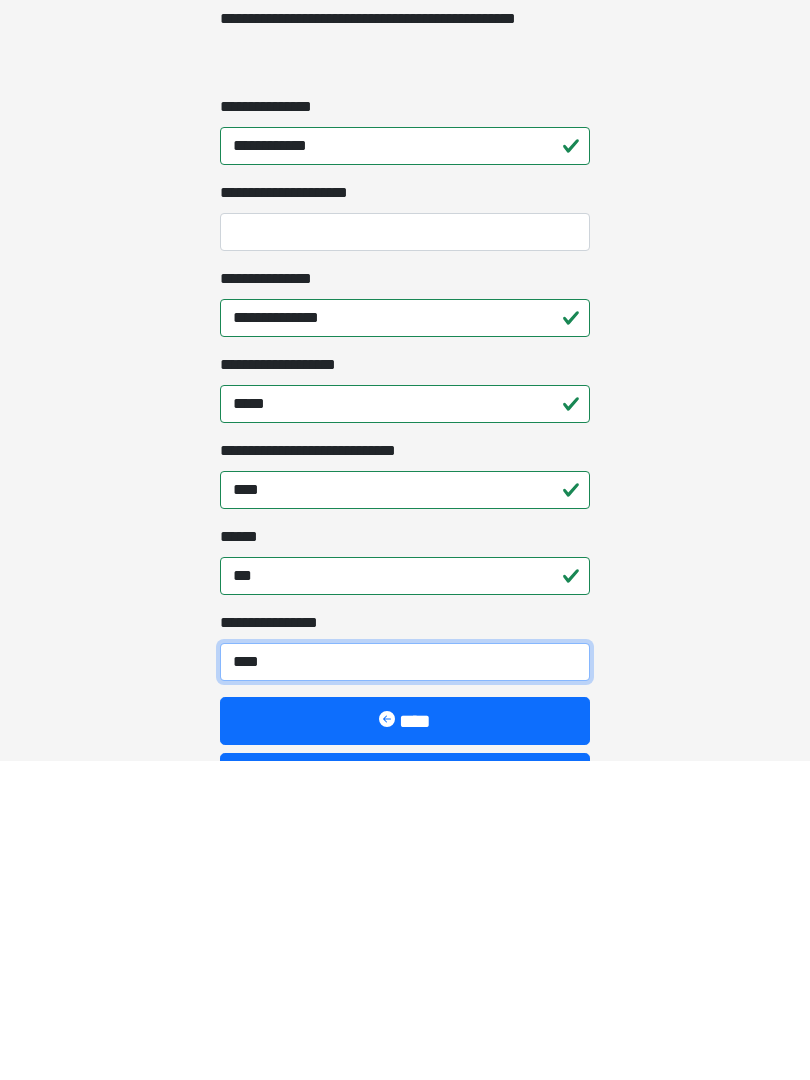 type on "*****" 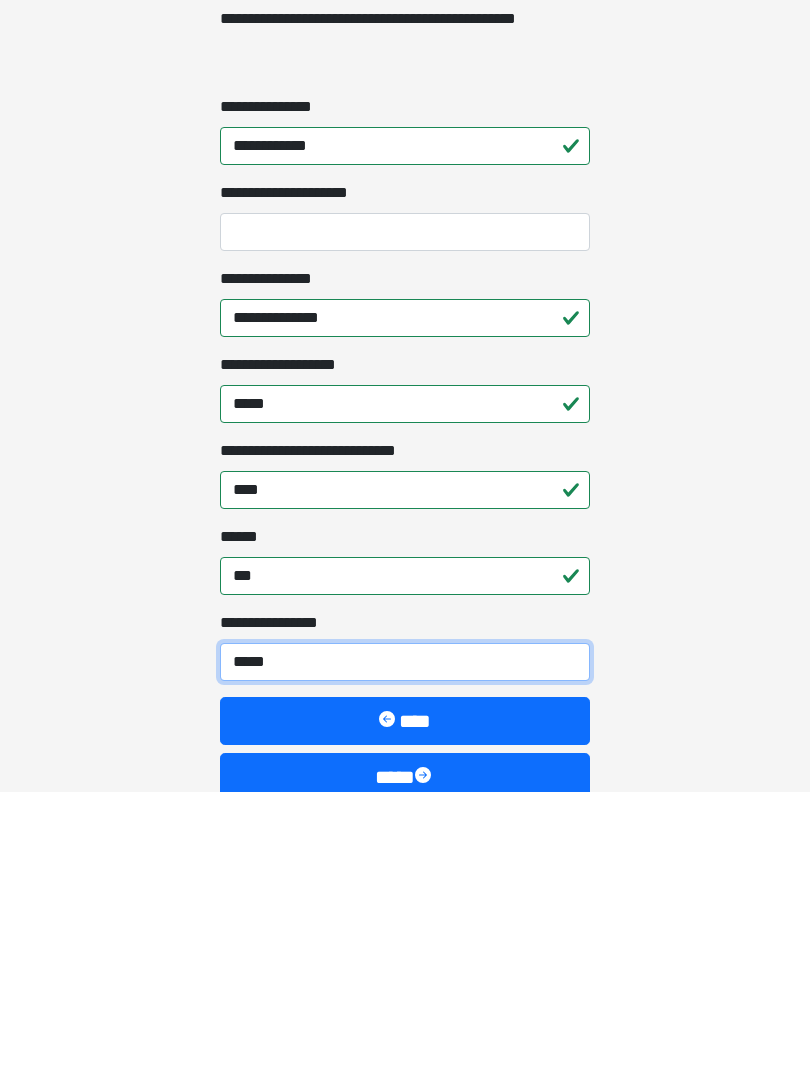 scroll, scrollTop: 1467, scrollLeft: 0, axis: vertical 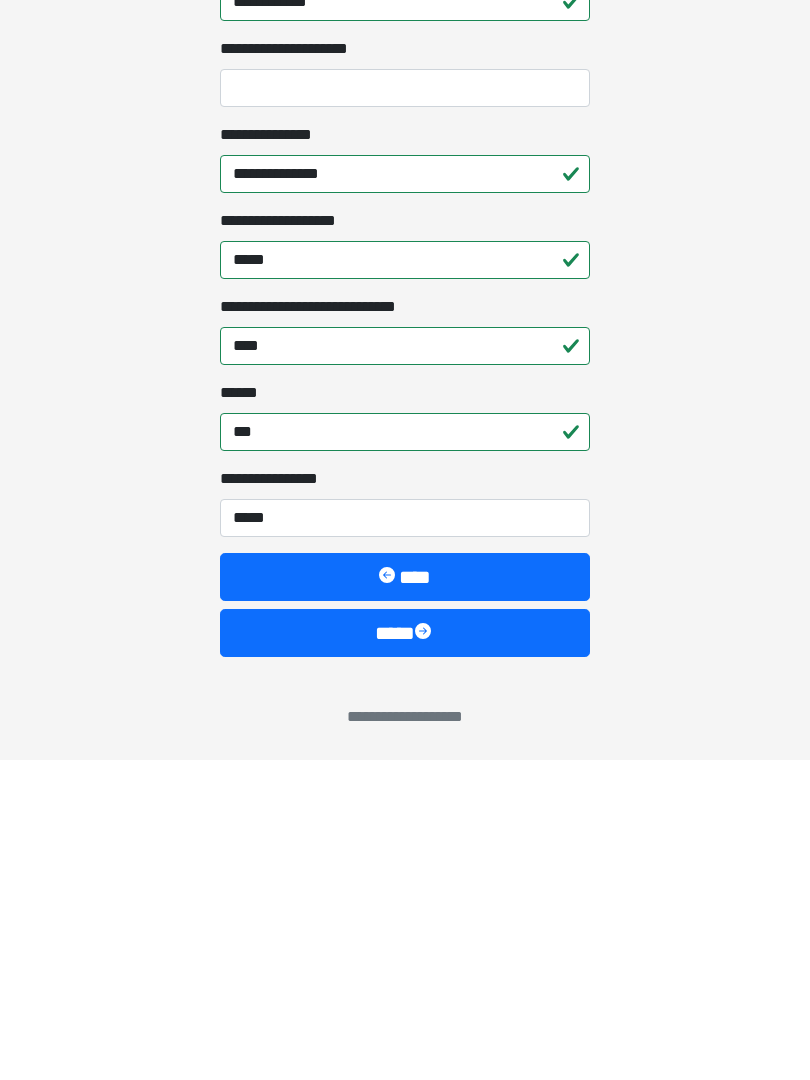 click at bounding box center [425, 953] 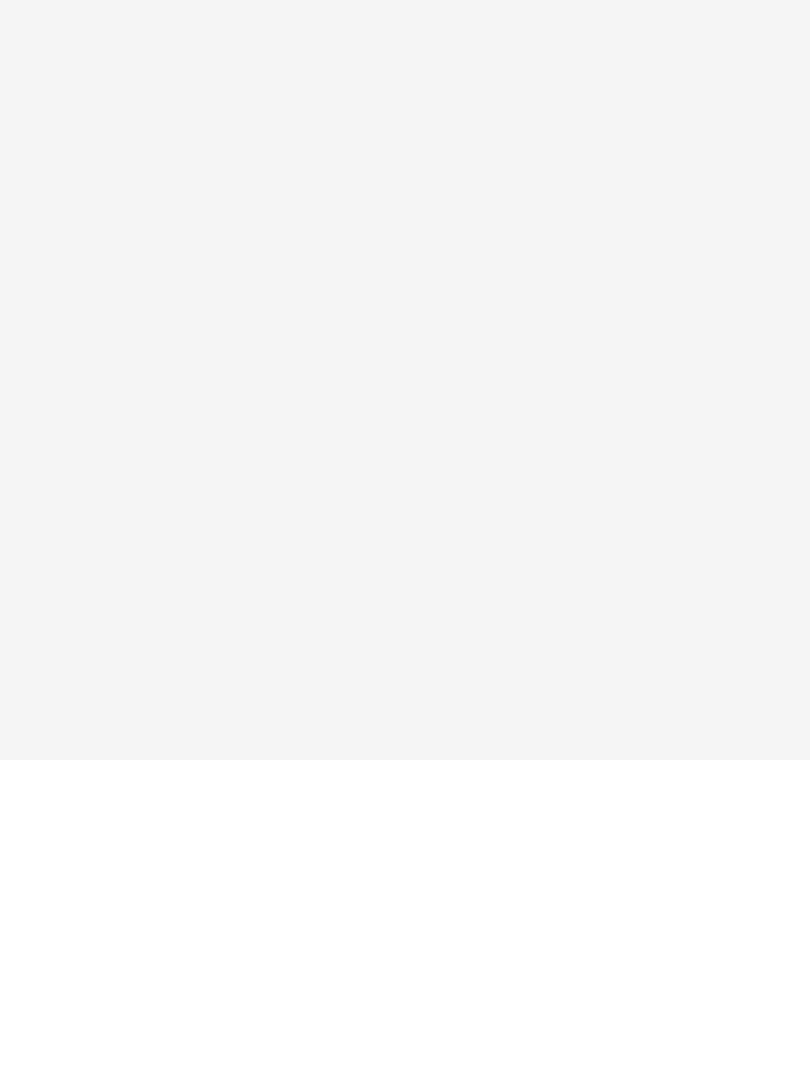 scroll, scrollTop: 0, scrollLeft: 0, axis: both 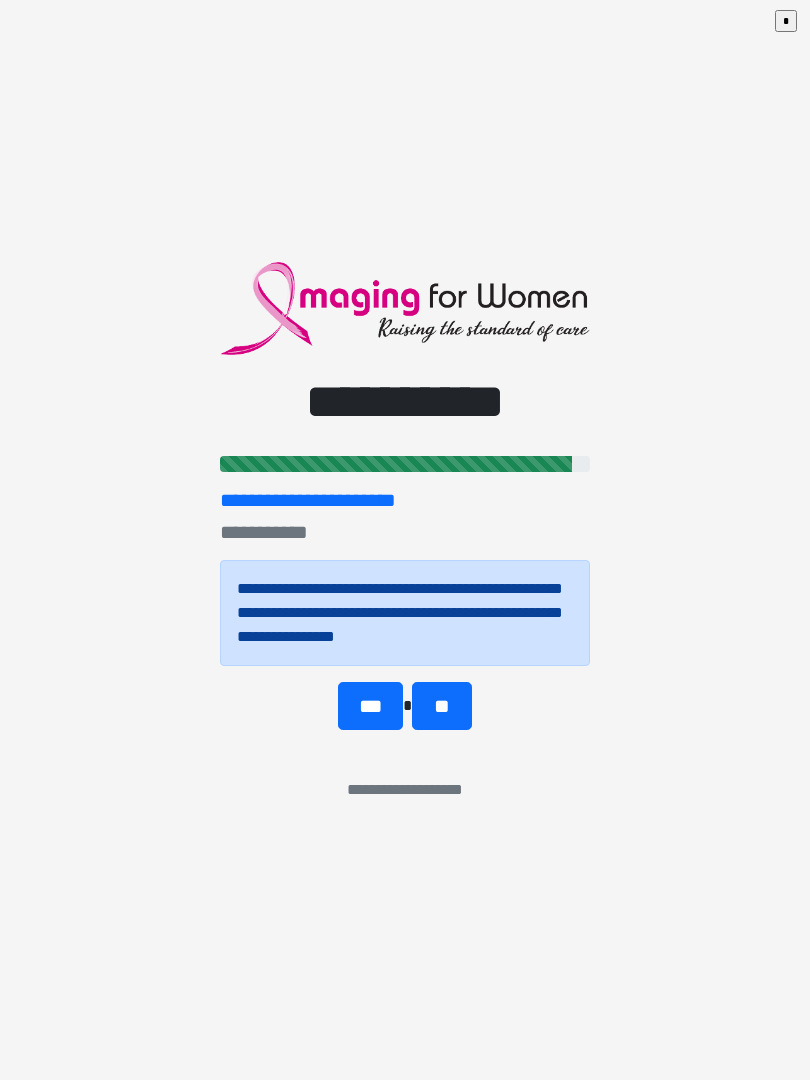 click on "**" at bounding box center [441, 706] 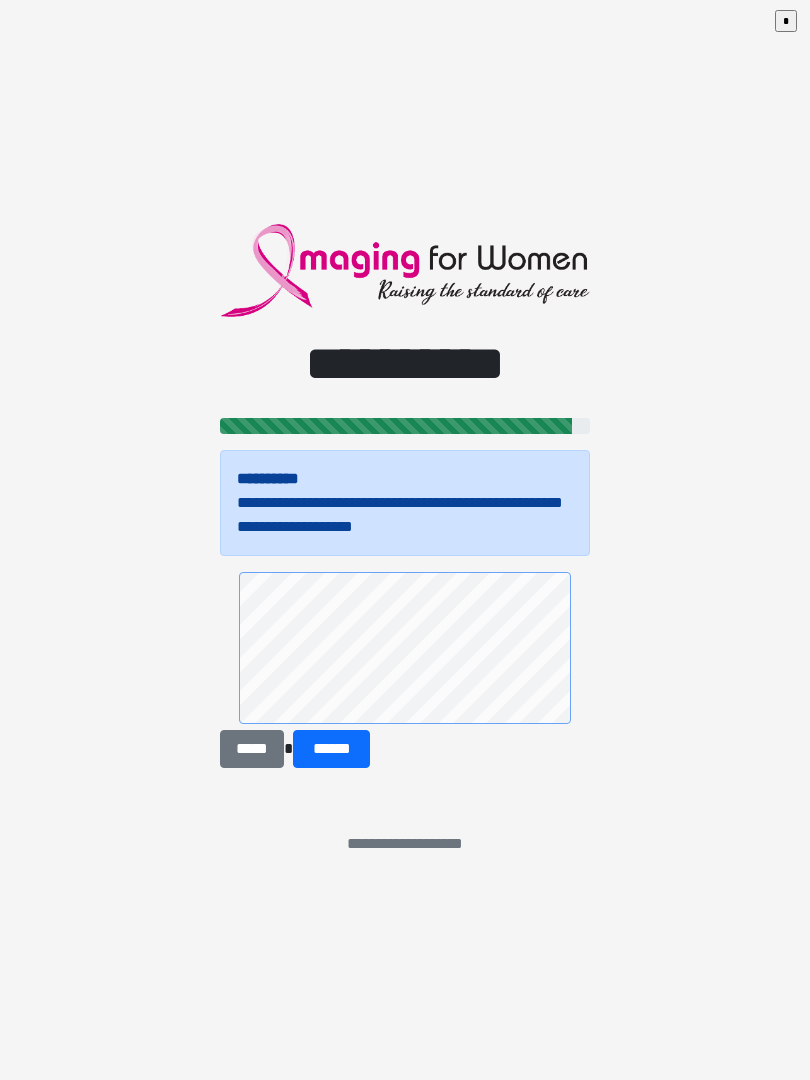 click on "******" at bounding box center [331, 749] 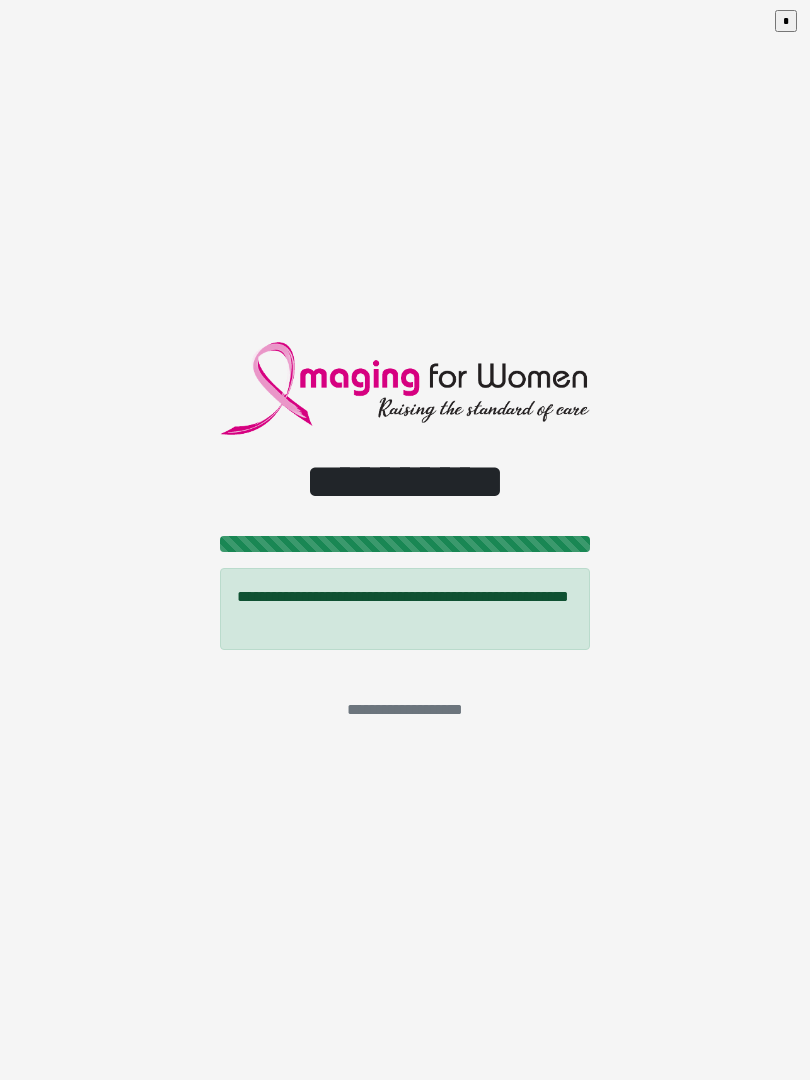 click on "*" at bounding box center (786, 21) 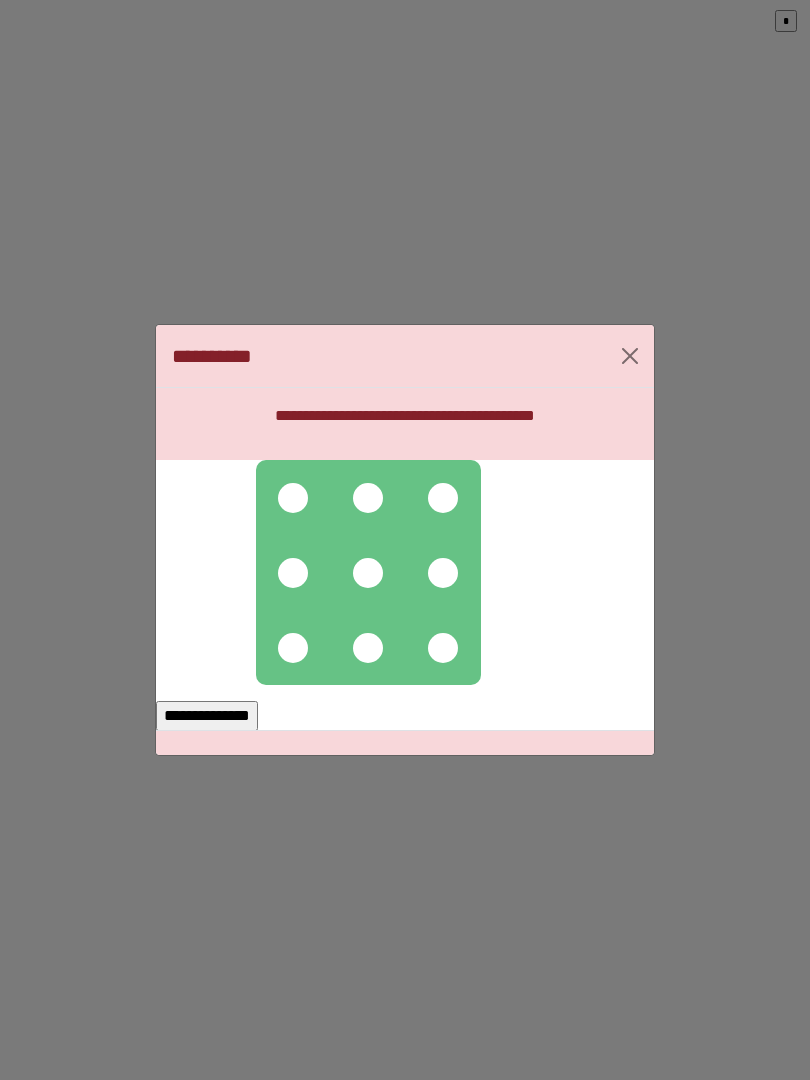 click at bounding box center (368, 498) 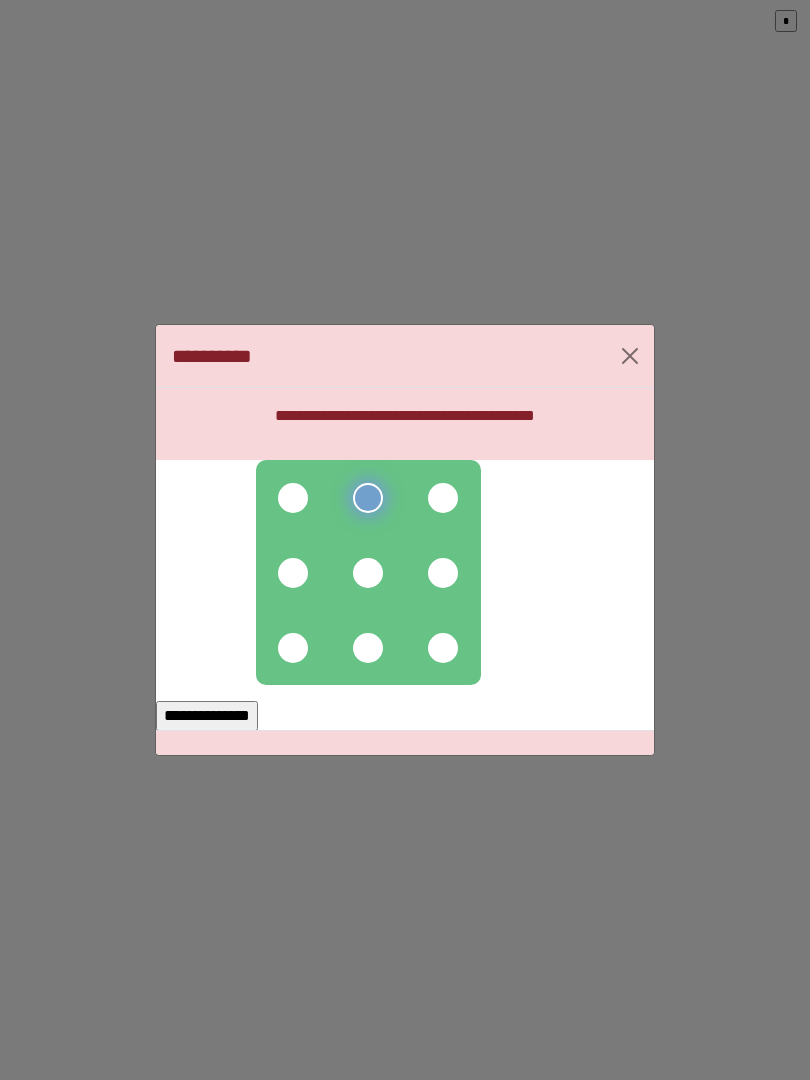 click at bounding box center [368, 572] 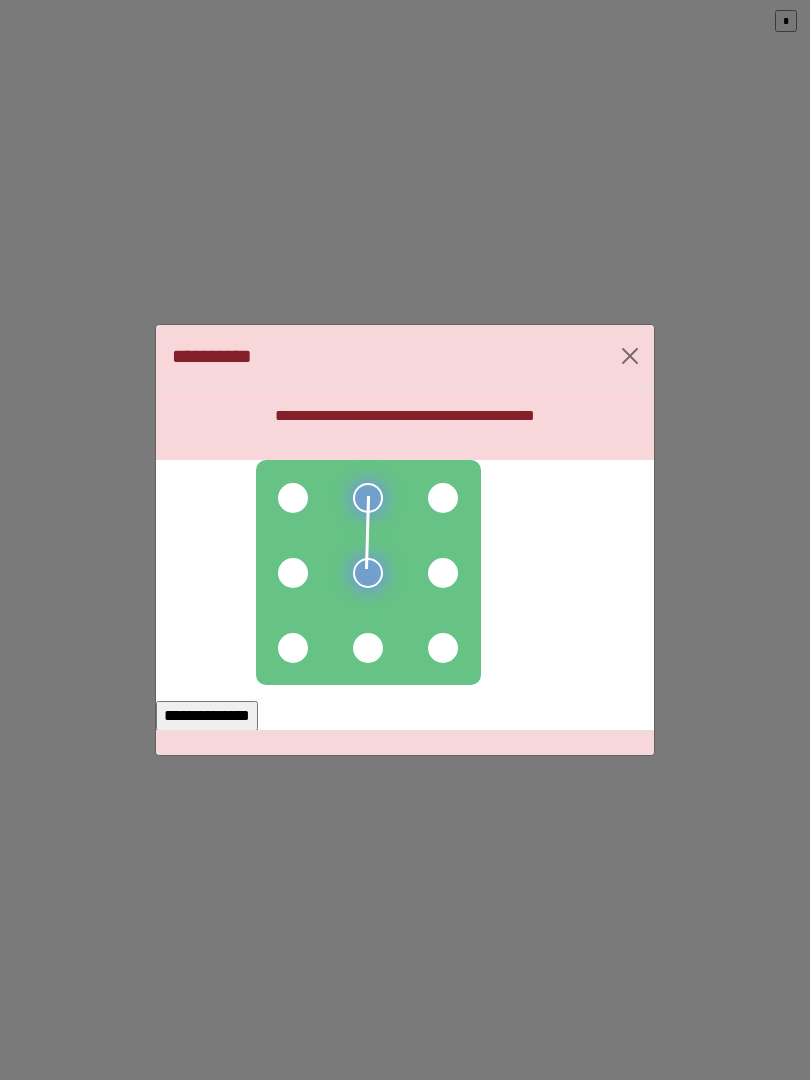 click at bounding box center (293, 498) 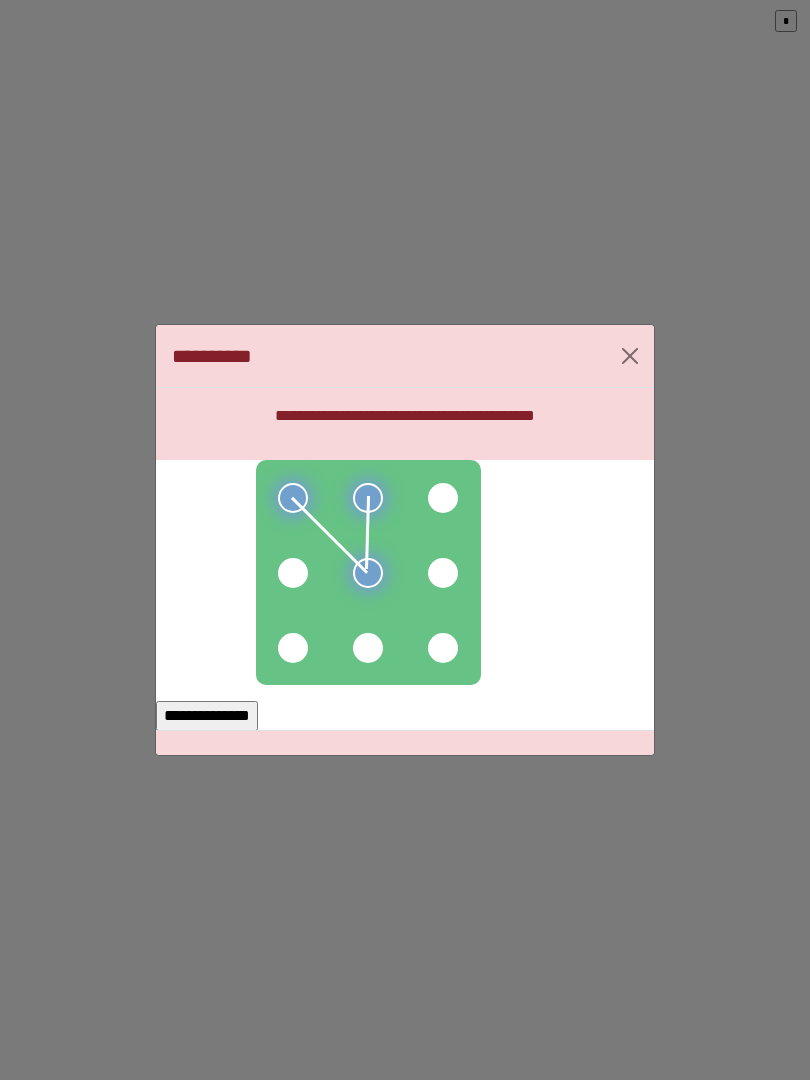 click at bounding box center [293, 573] 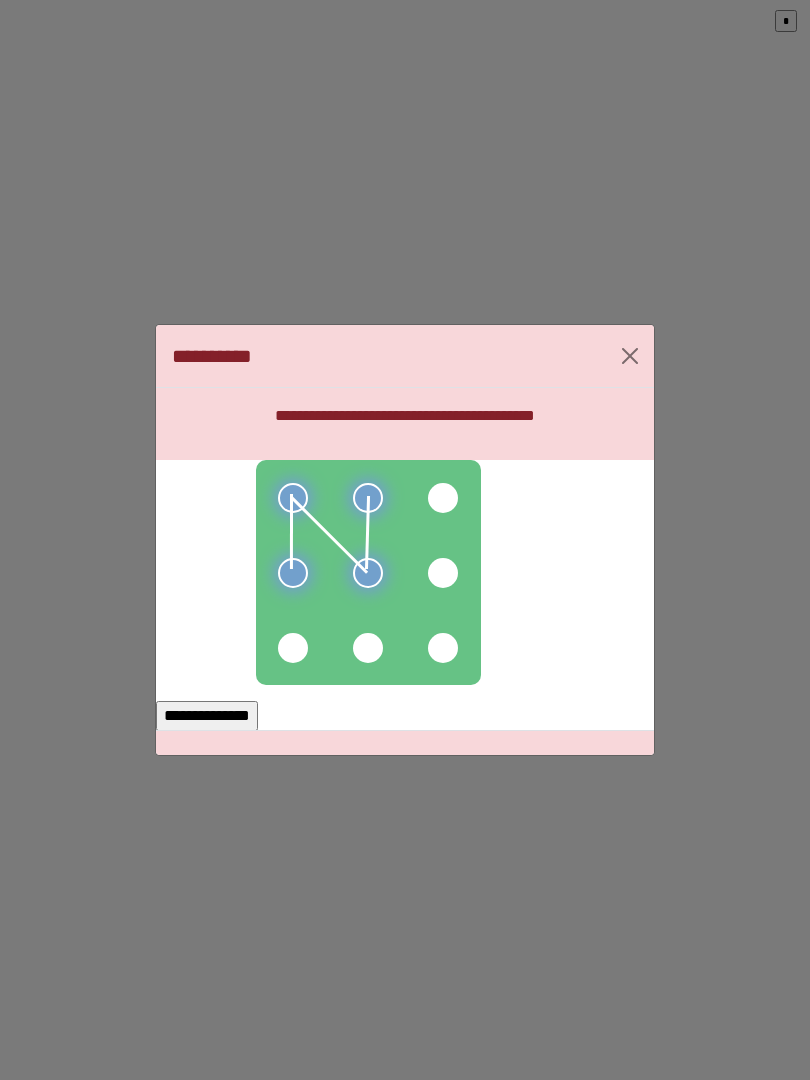 click at bounding box center [293, 648] 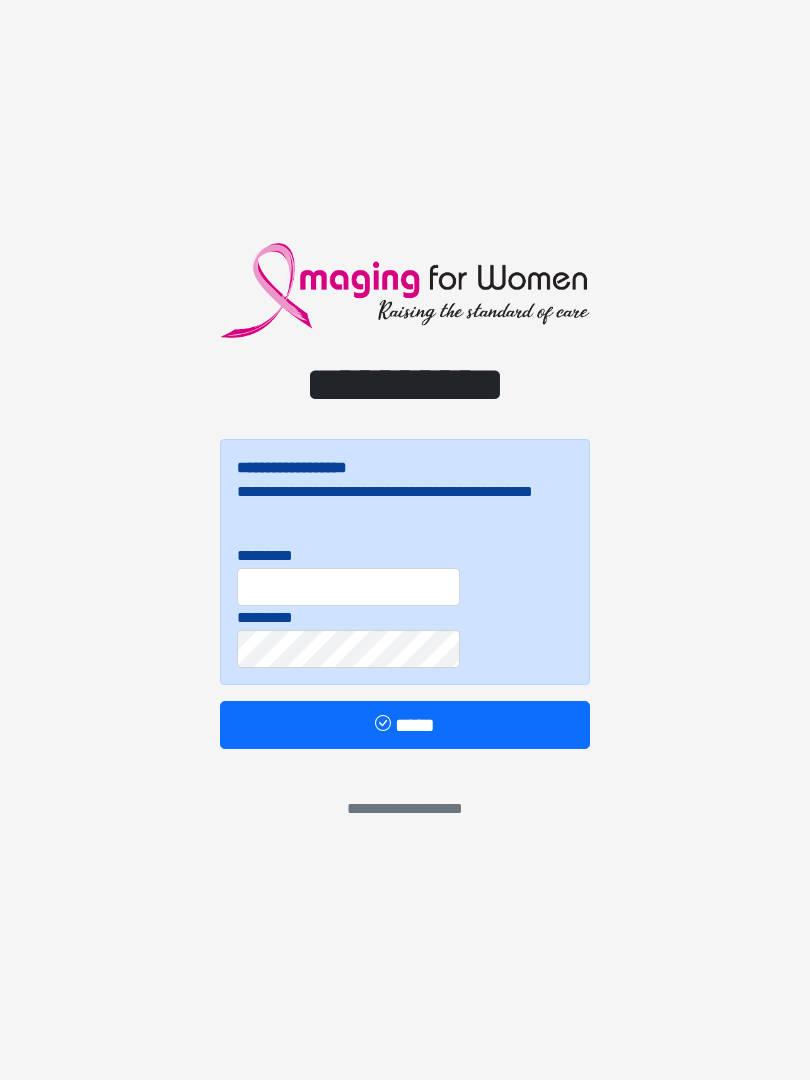 scroll, scrollTop: 0, scrollLeft: 0, axis: both 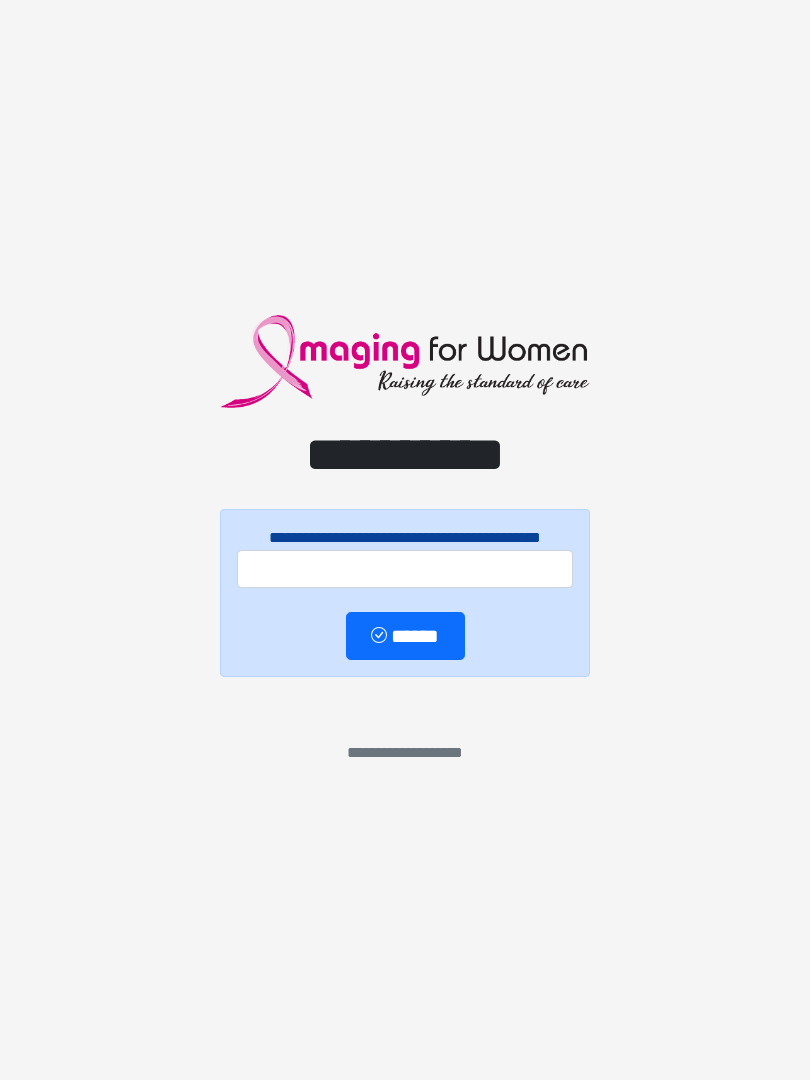 click on "**********" at bounding box center [405, 540] 